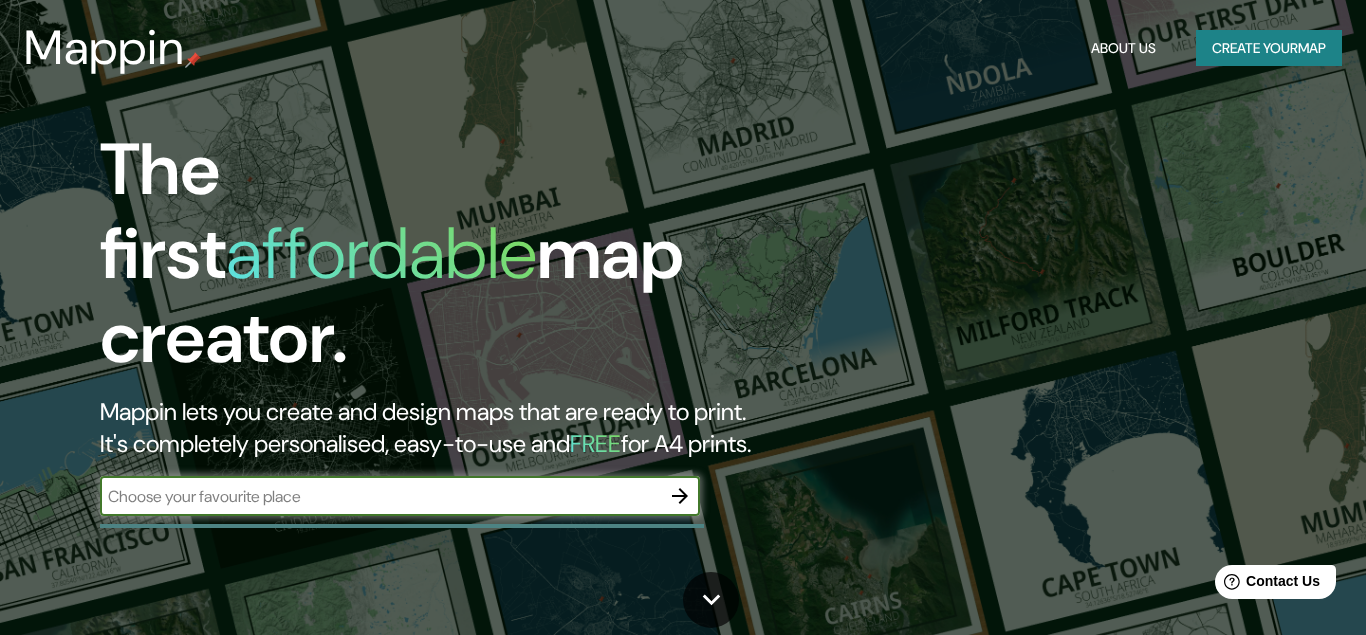 scroll, scrollTop: 0, scrollLeft: 0, axis: both 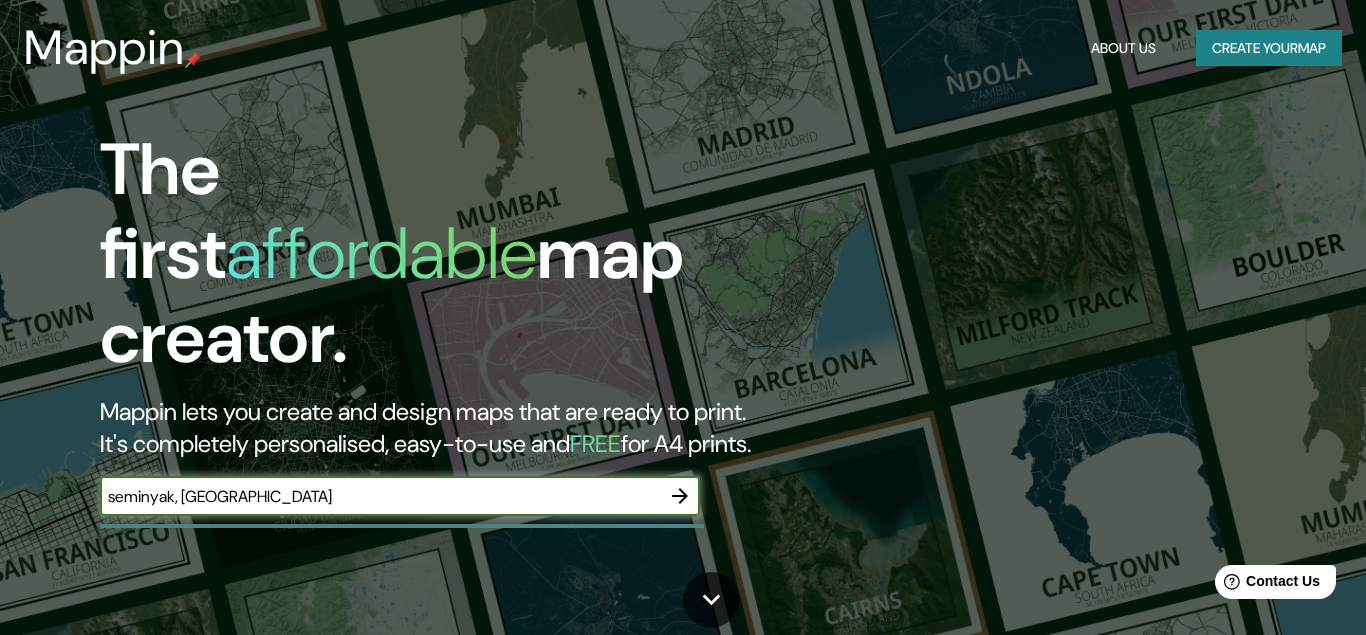 type on "seminyak, bali" 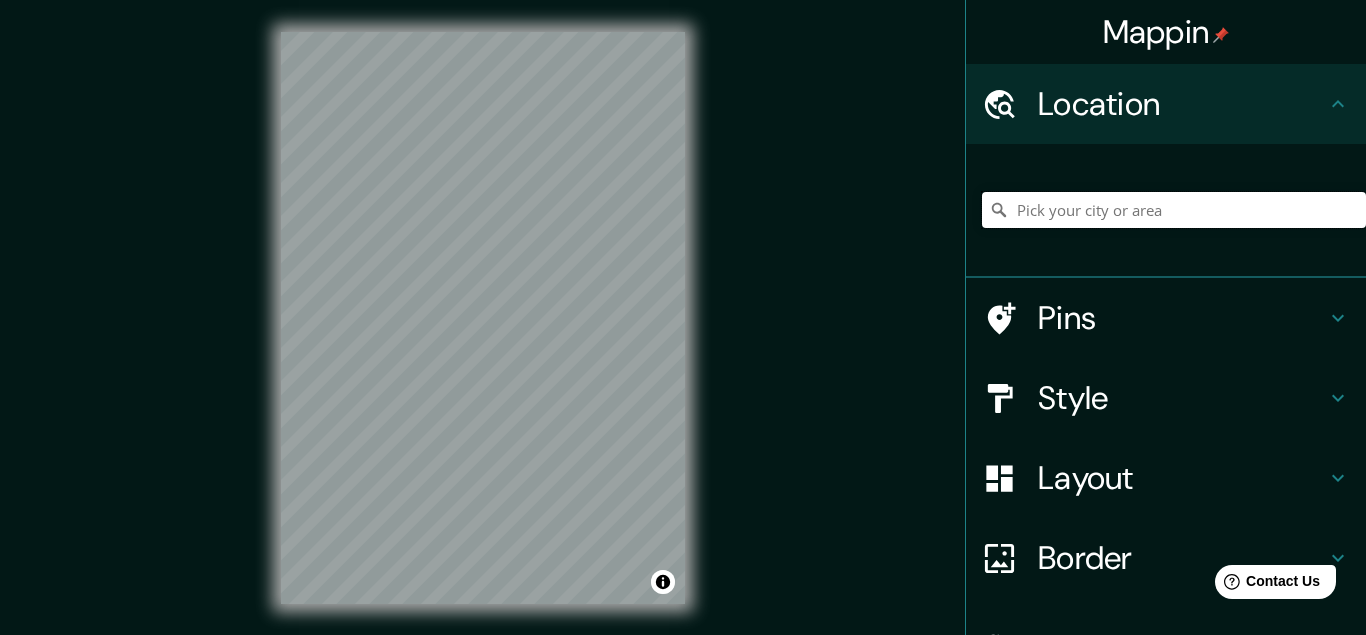 click at bounding box center (1174, 210) 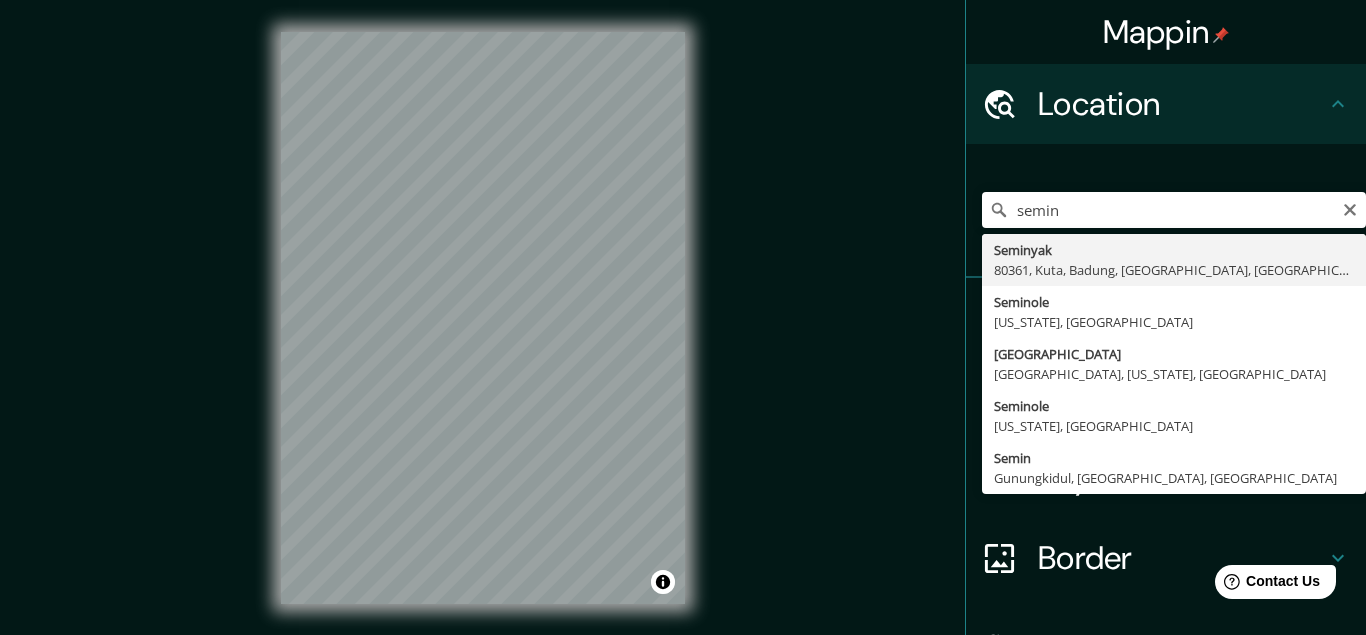 type on "Seminyak, 80361, Kuta, Badung, Bali, Indonesia" 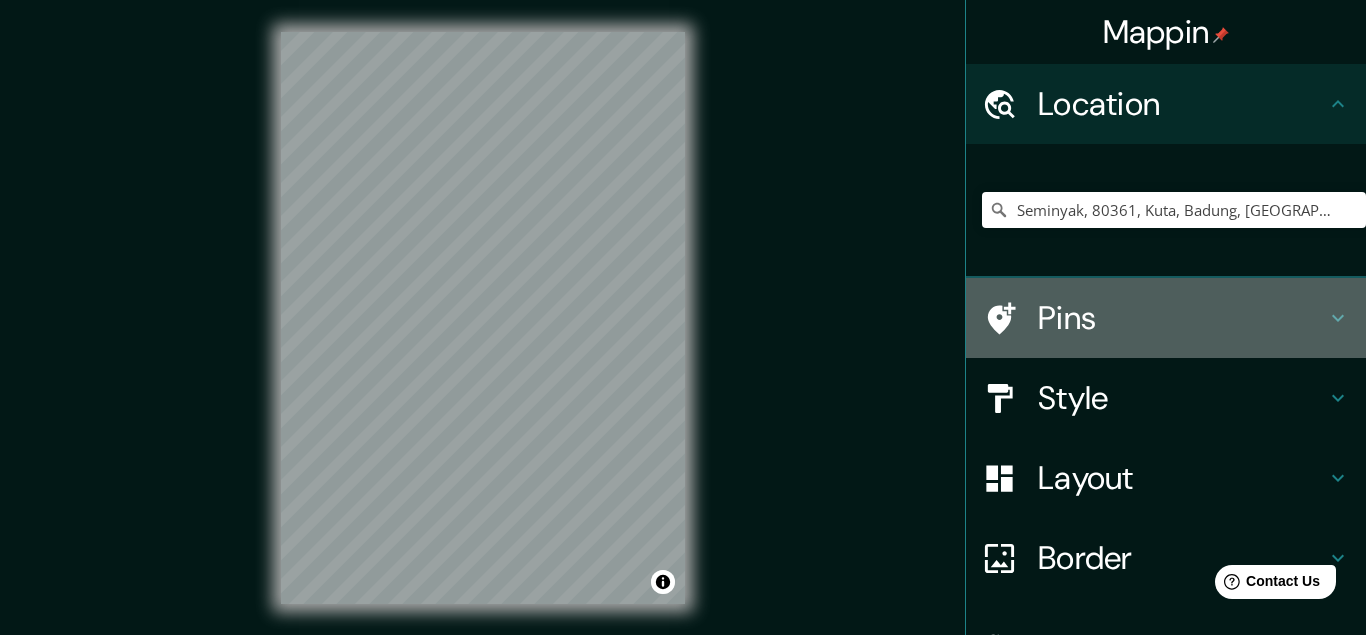 click 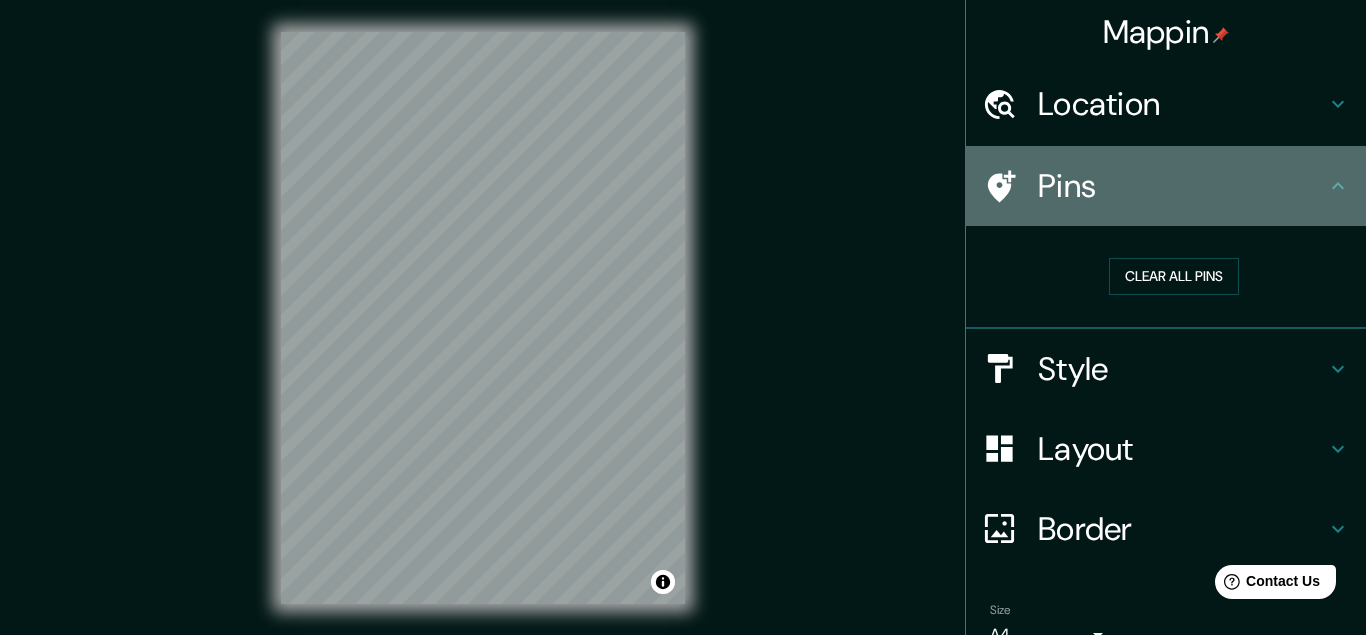 click at bounding box center (1010, 186) 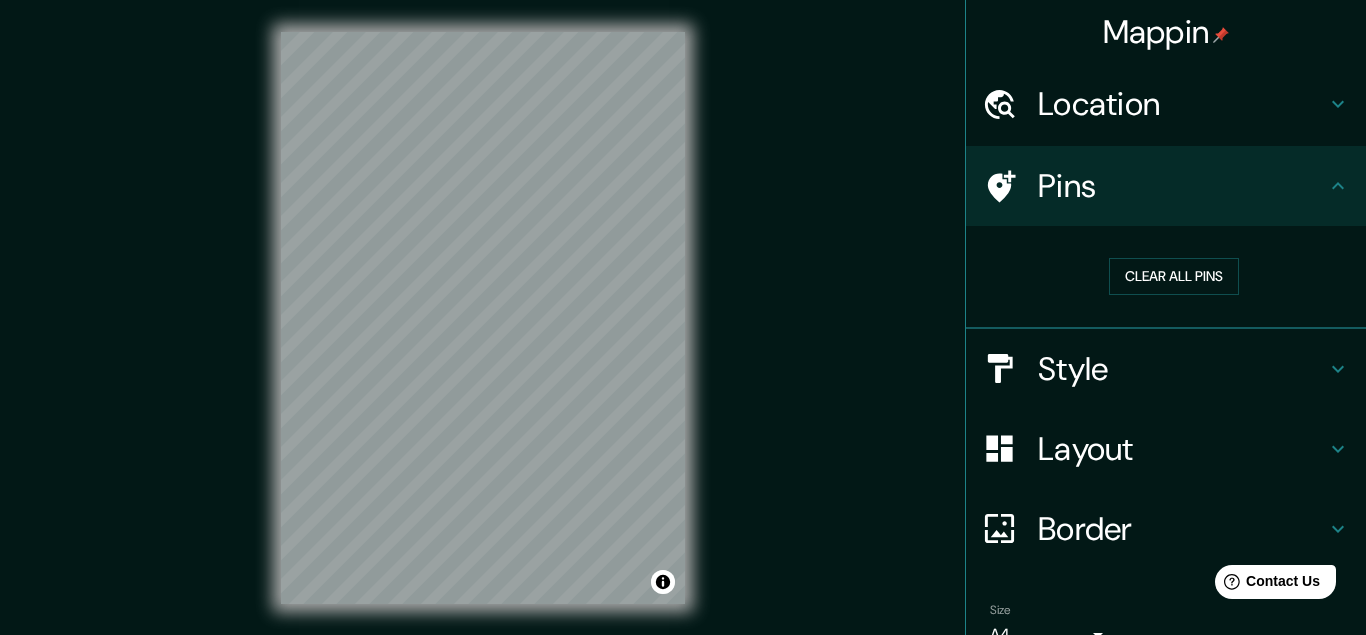 click on "Mappin Location Seminyak, 80361, Kuta, Badung, Bali, Indonesia Pins Clear all pins Style Layout Border Choose a border.  Hint : you can make layers of the frame opaque to create some cool effects. None Simple Transparent Fancy Size A4 single Create your map © Mapbox   © OpenStreetMap   Improve this map Any problems, suggestions, or concerns please email    help@mappin.pro . . ." at bounding box center (683, 334) 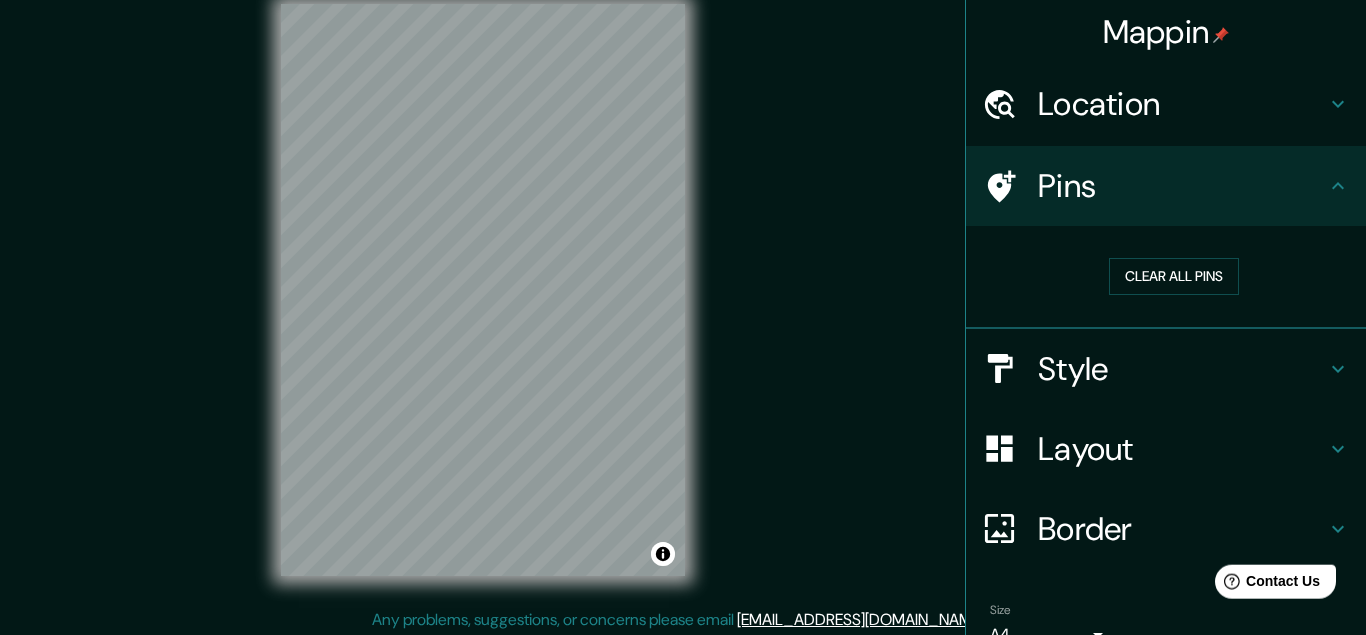 scroll, scrollTop: 33, scrollLeft: 0, axis: vertical 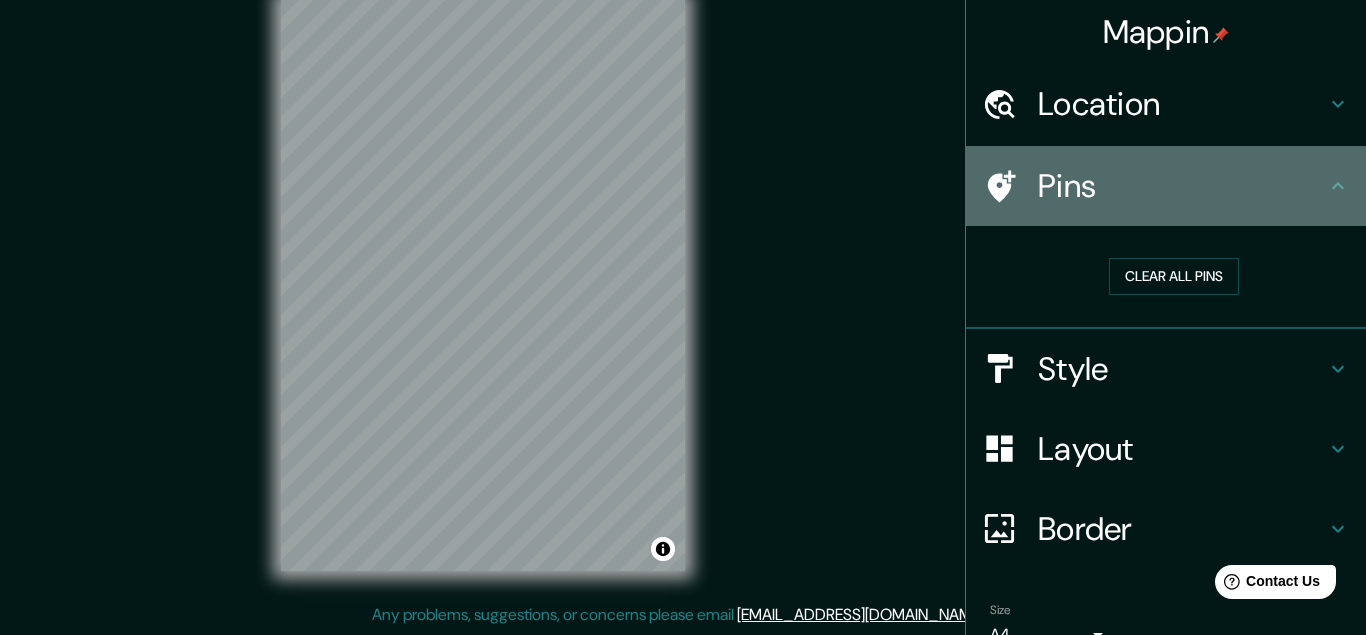 click 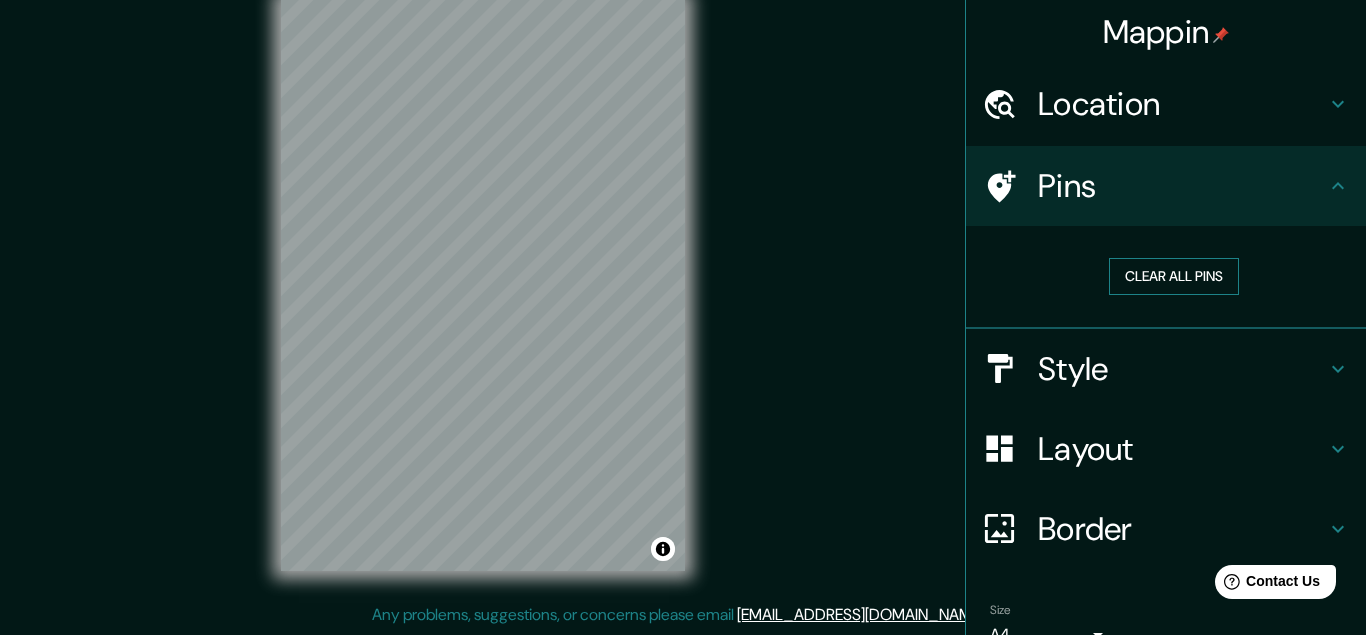 click on "Clear all pins" at bounding box center (1174, 276) 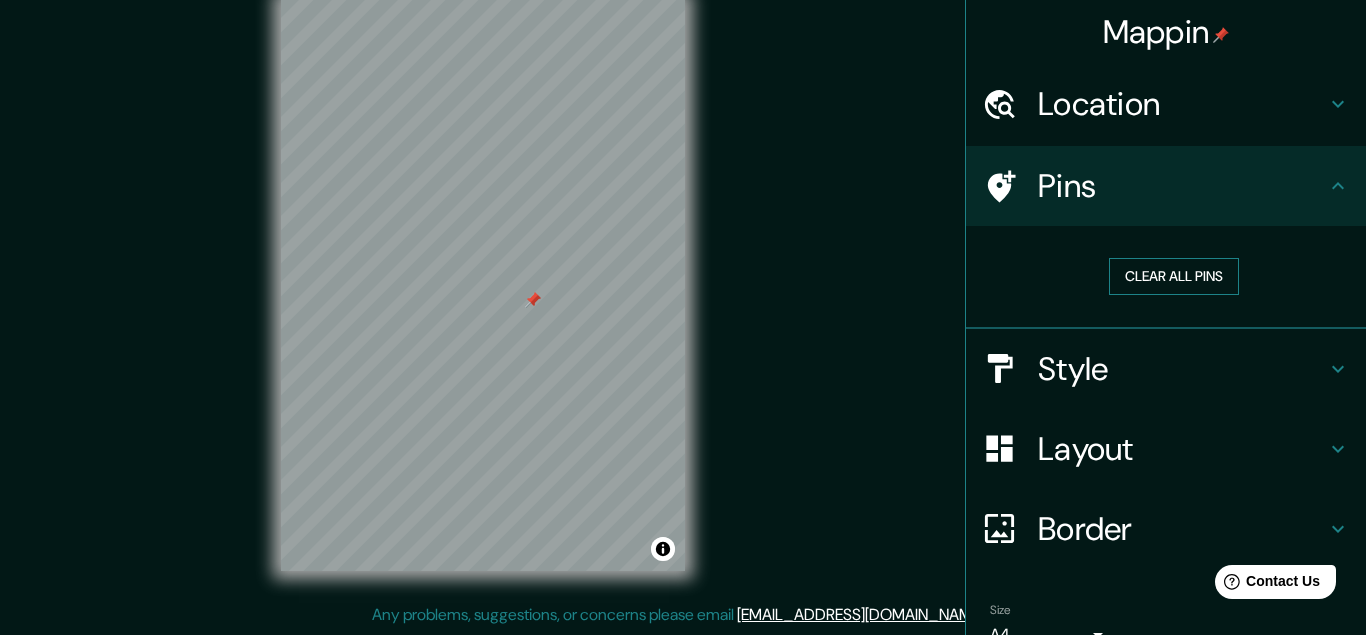 click on "Clear all pins" at bounding box center (1174, 276) 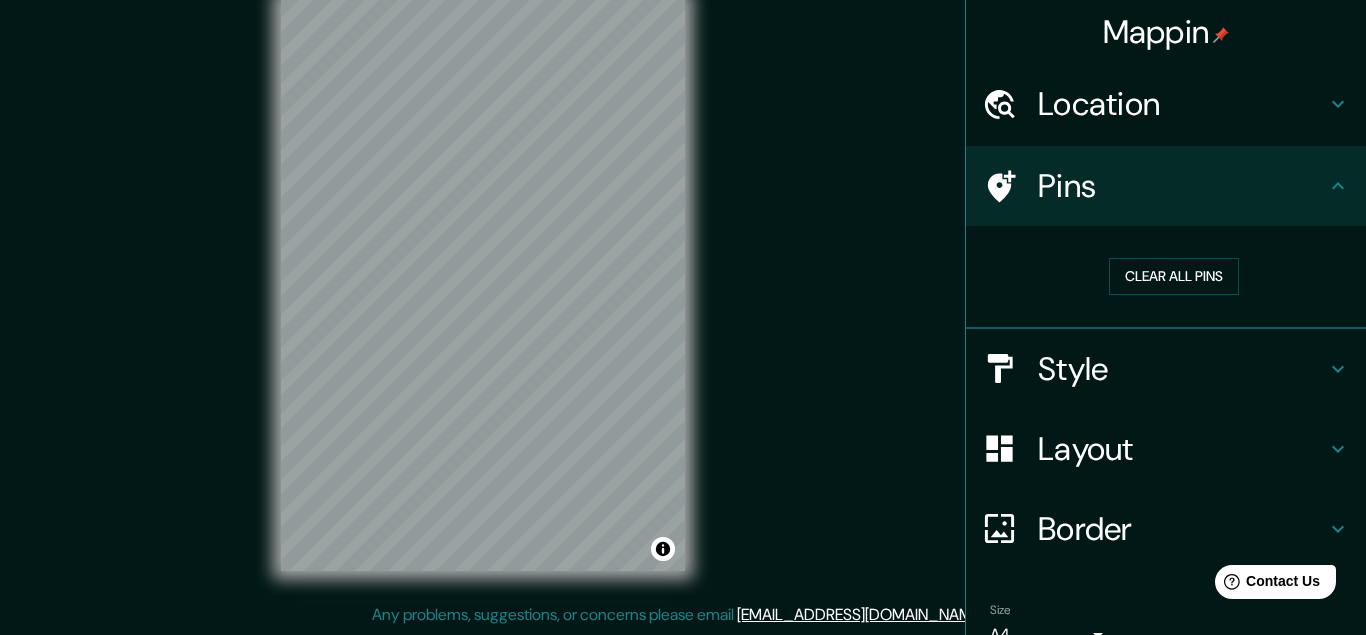 click 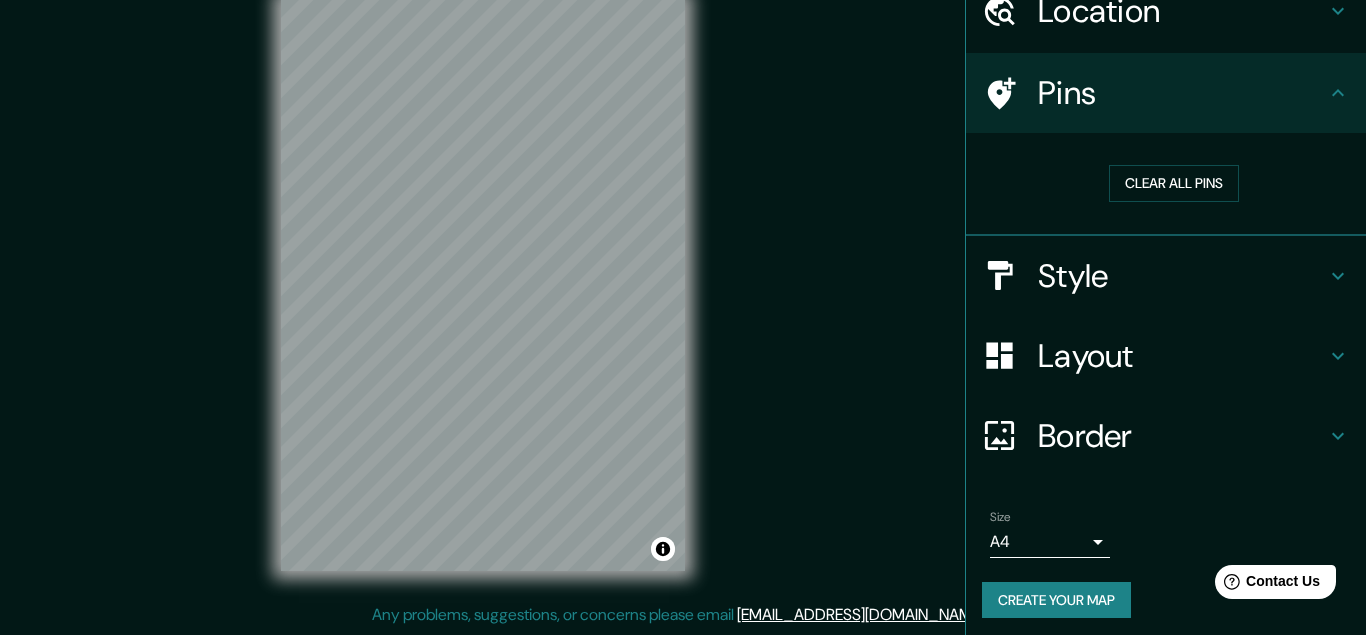 scroll, scrollTop: 100, scrollLeft: 0, axis: vertical 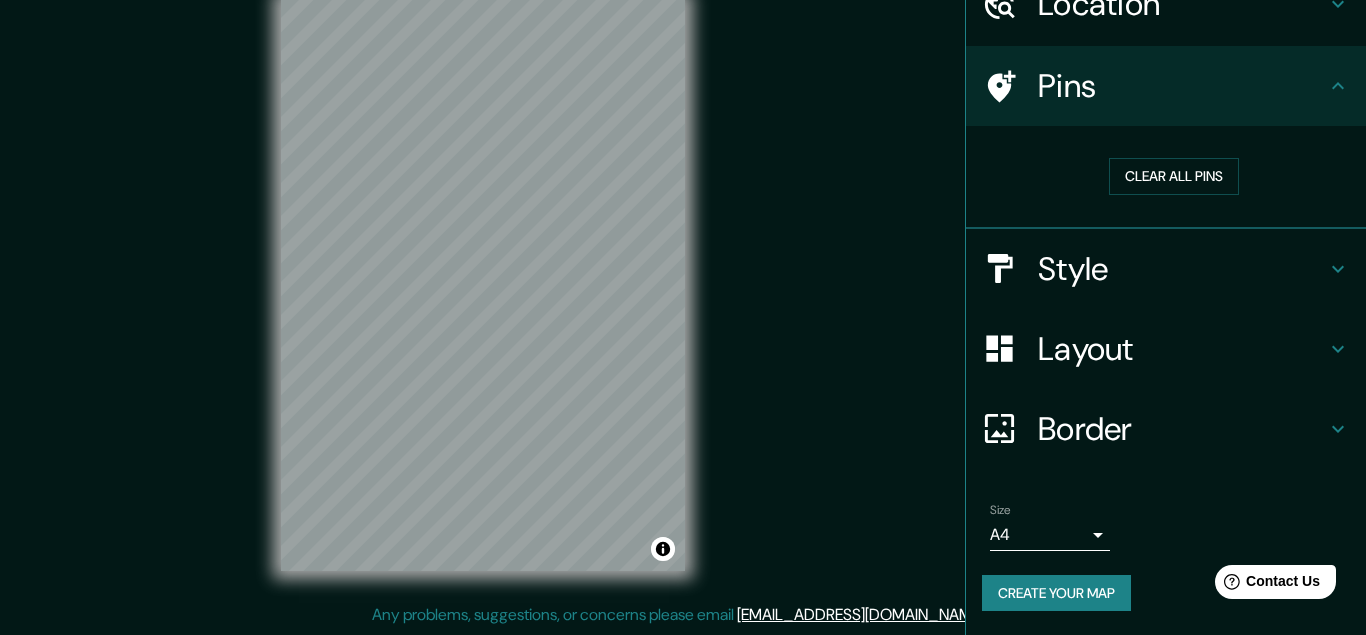 click on "Mappin Location Seminyak, 80361, Kuta, Badung, Bali, Indonesia Pins Clear all pins Style Layout Border Choose a border.  Hint : you can make layers of the frame opaque to create some cool effects. None Simple Transparent Fancy Size A4 single Create your map © Mapbox   © OpenStreetMap   Improve this map Any problems, suggestions, or concerns please email    help@mappin.pro . . ." at bounding box center [683, 284] 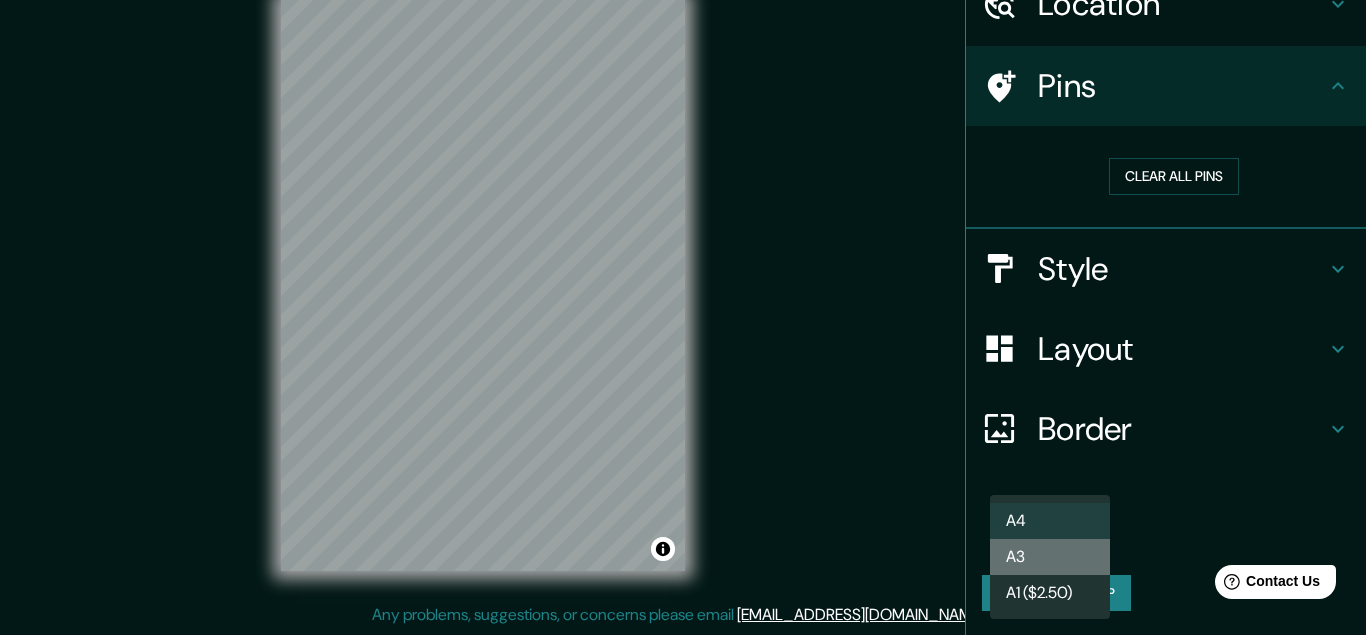 click on "A3" at bounding box center (1050, 557) 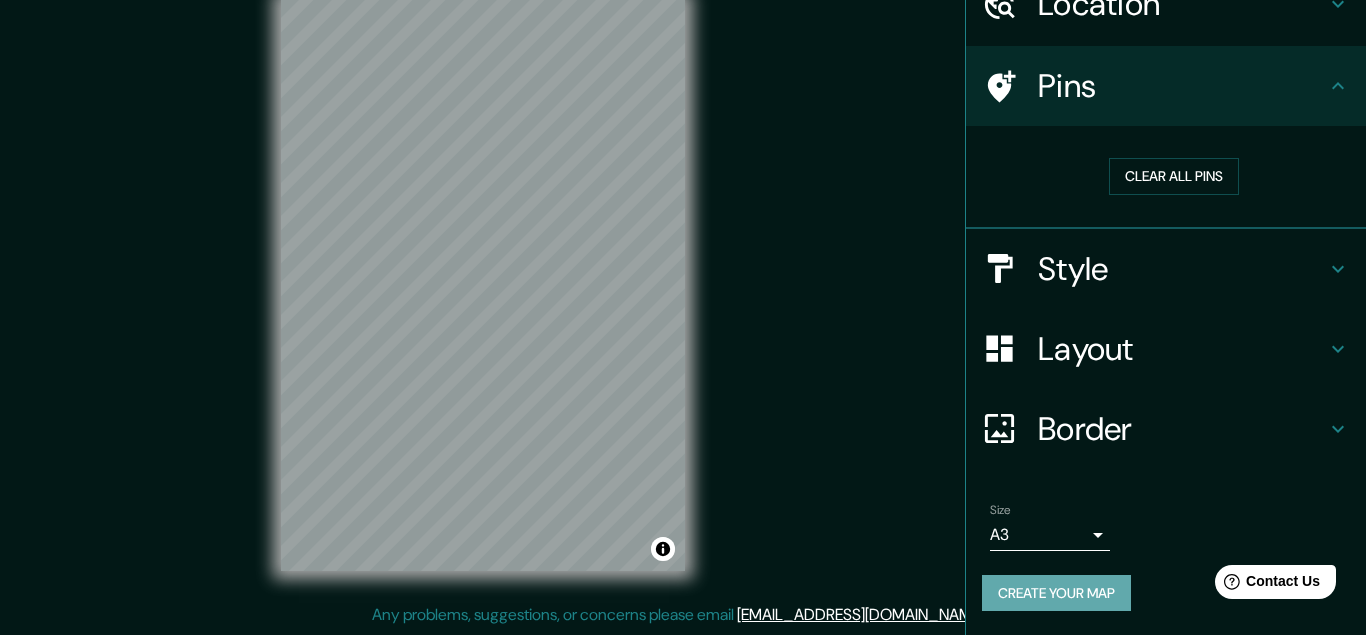 click on "Create your map" at bounding box center (1056, 593) 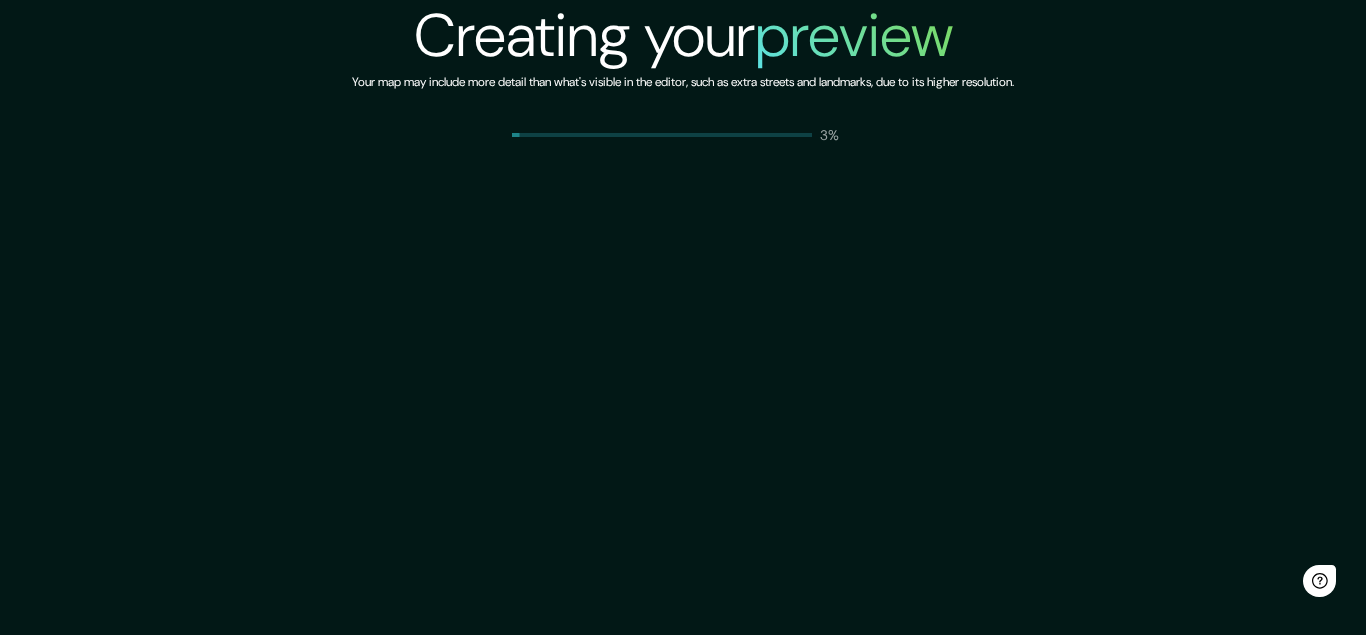 scroll, scrollTop: 0, scrollLeft: 0, axis: both 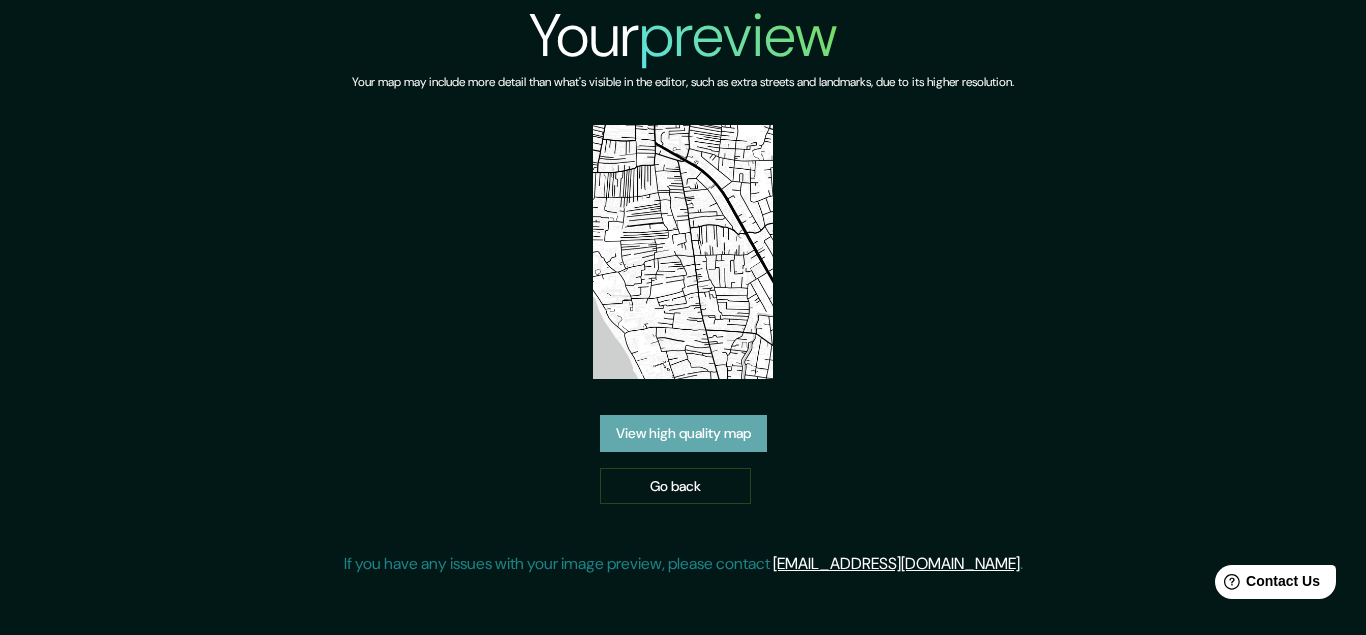 click on "View high quality map" at bounding box center (683, 433) 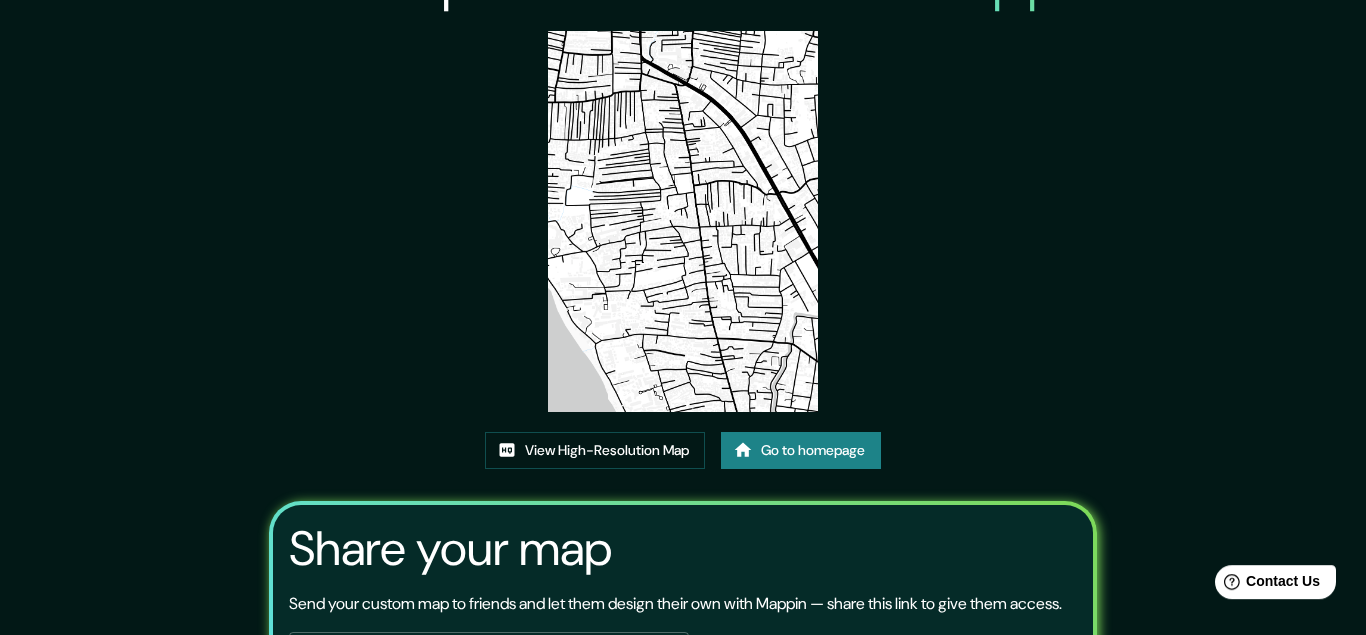 scroll, scrollTop: 0, scrollLeft: 0, axis: both 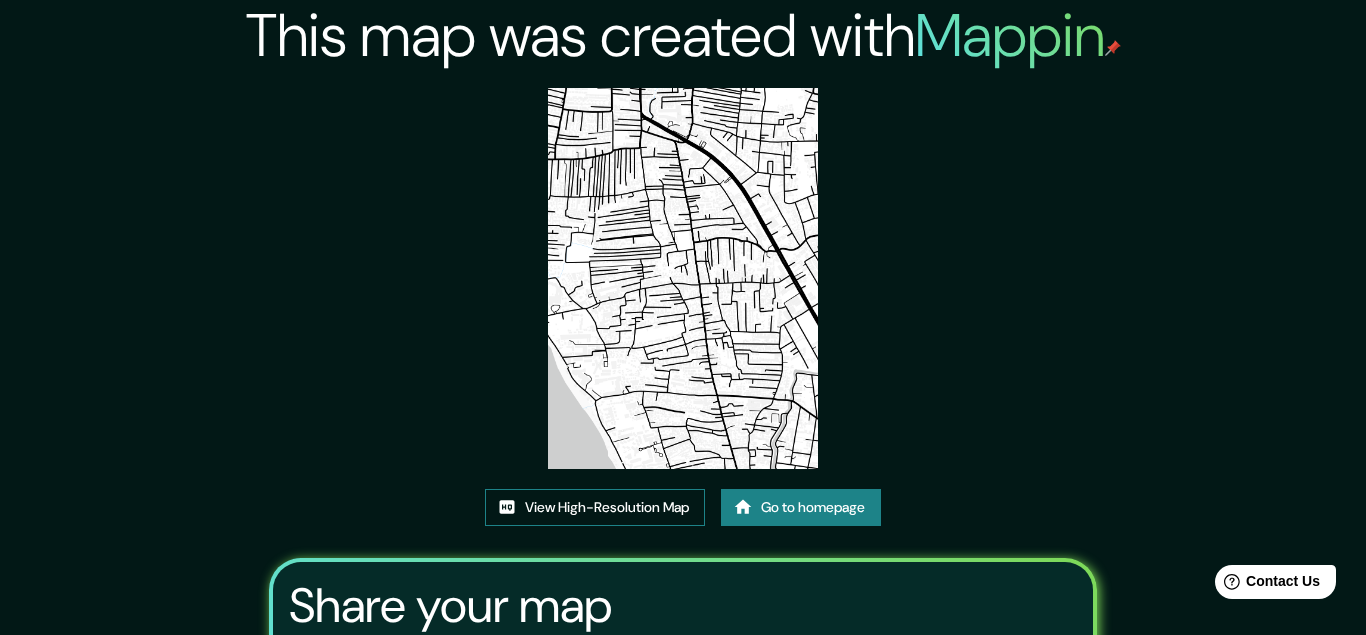click on "View High-Resolution Map" at bounding box center [595, 507] 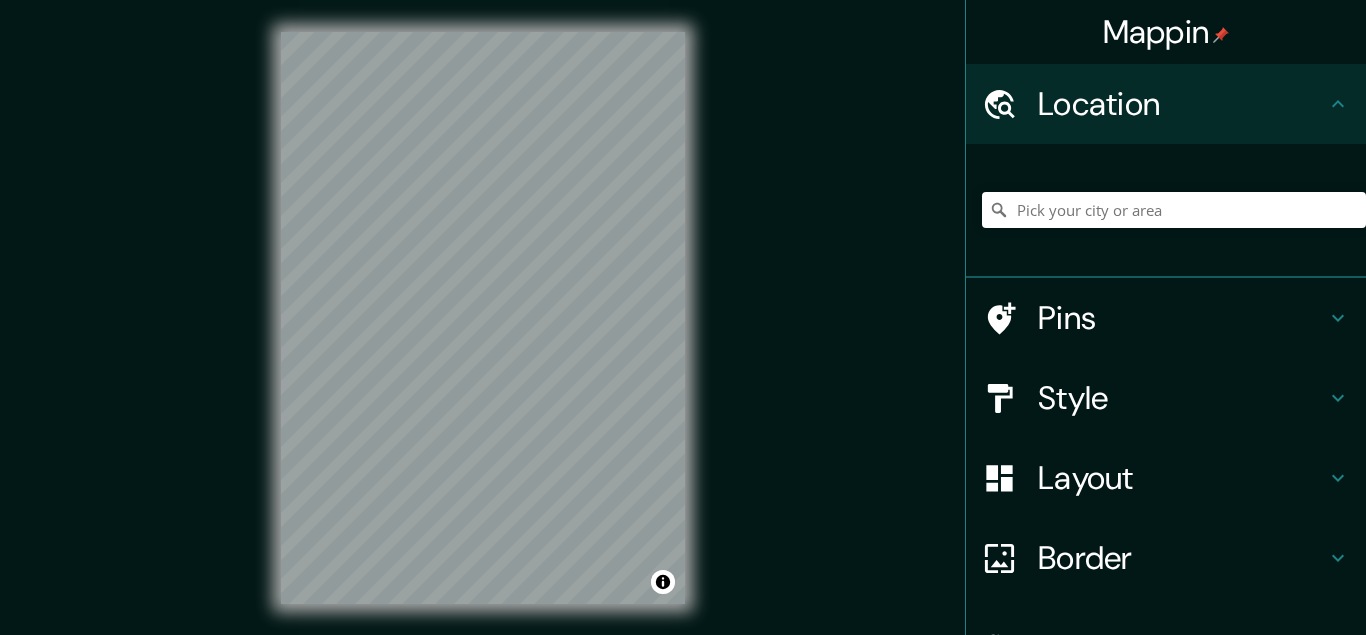 scroll, scrollTop: 33, scrollLeft: 0, axis: vertical 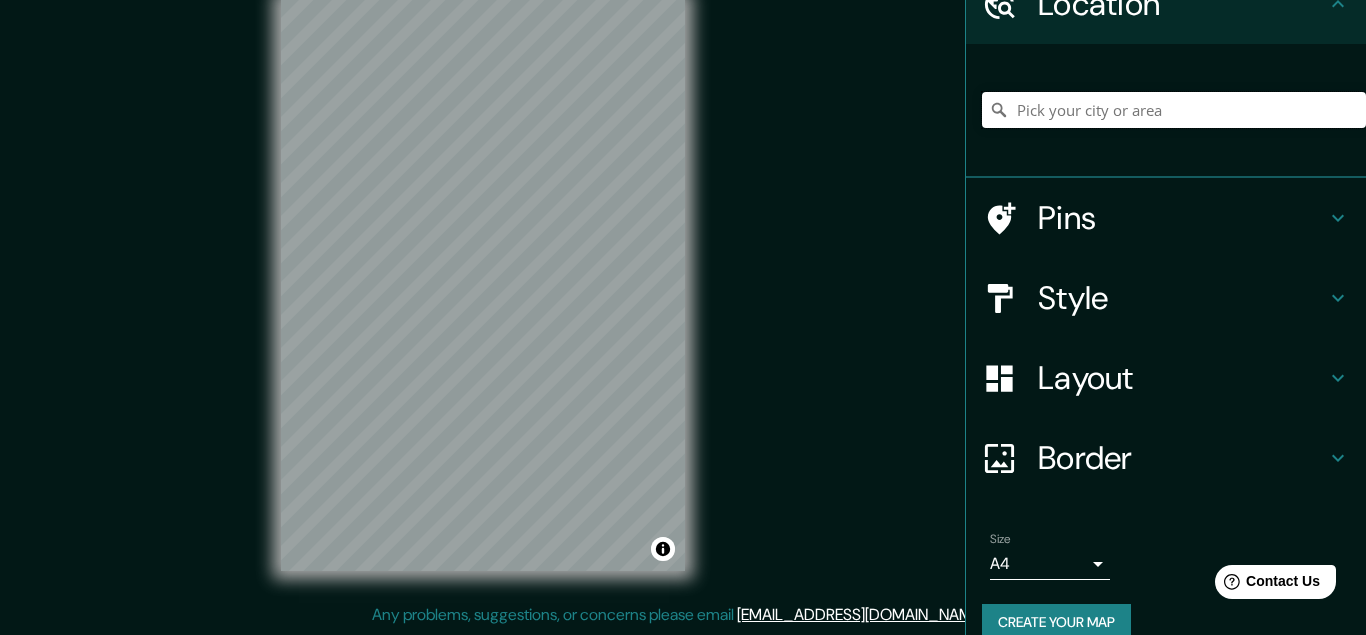 click at bounding box center (1174, 110) 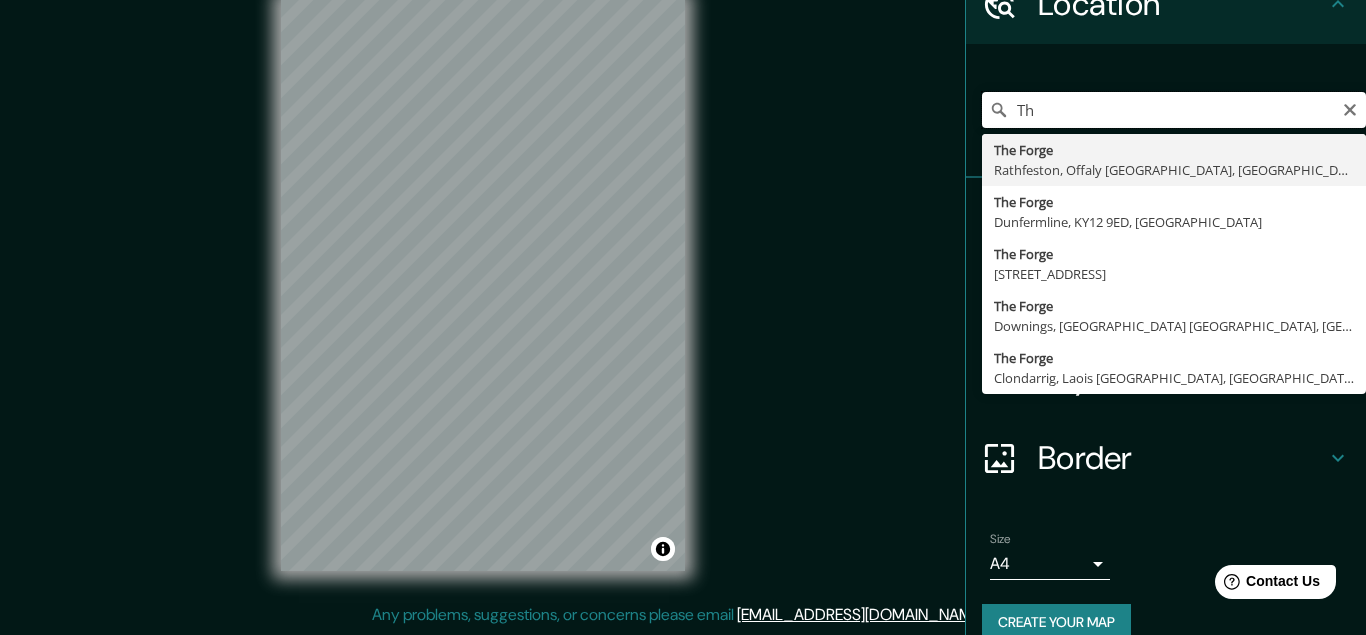 type on "T" 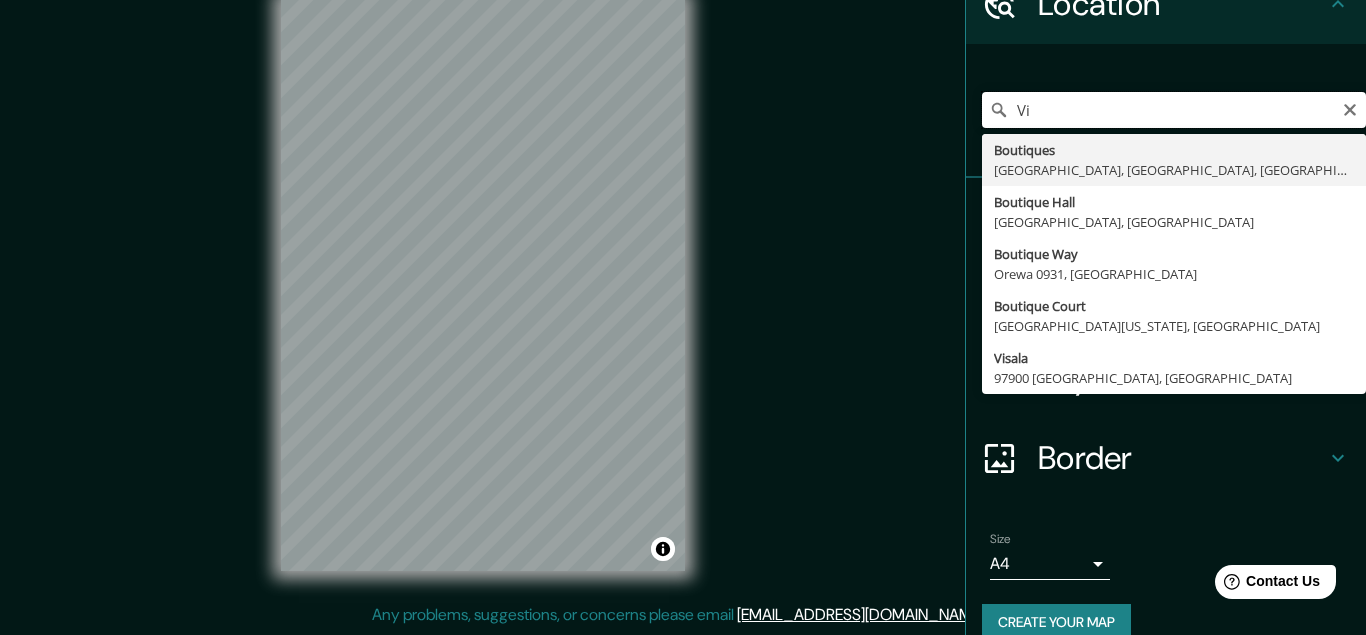 type on "V" 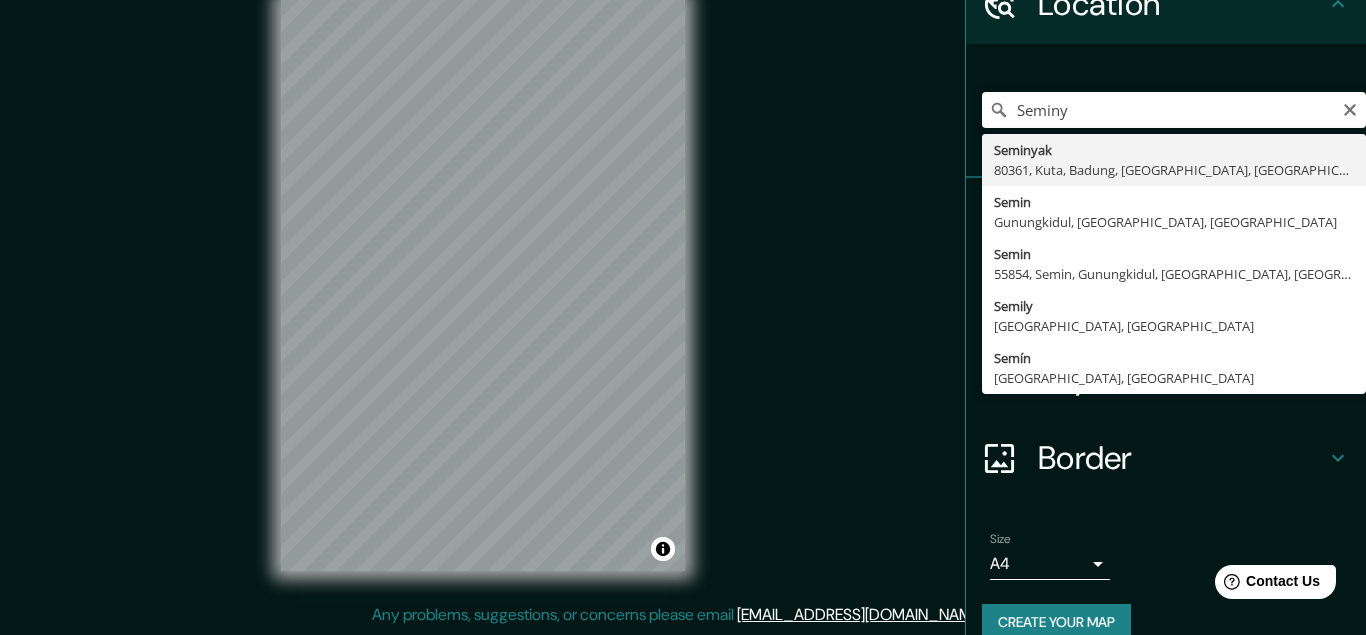 type on "Seminyak, 80361, Kuta, Badung, [GEOGRAPHIC_DATA], [GEOGRAPHIC_DATA]" 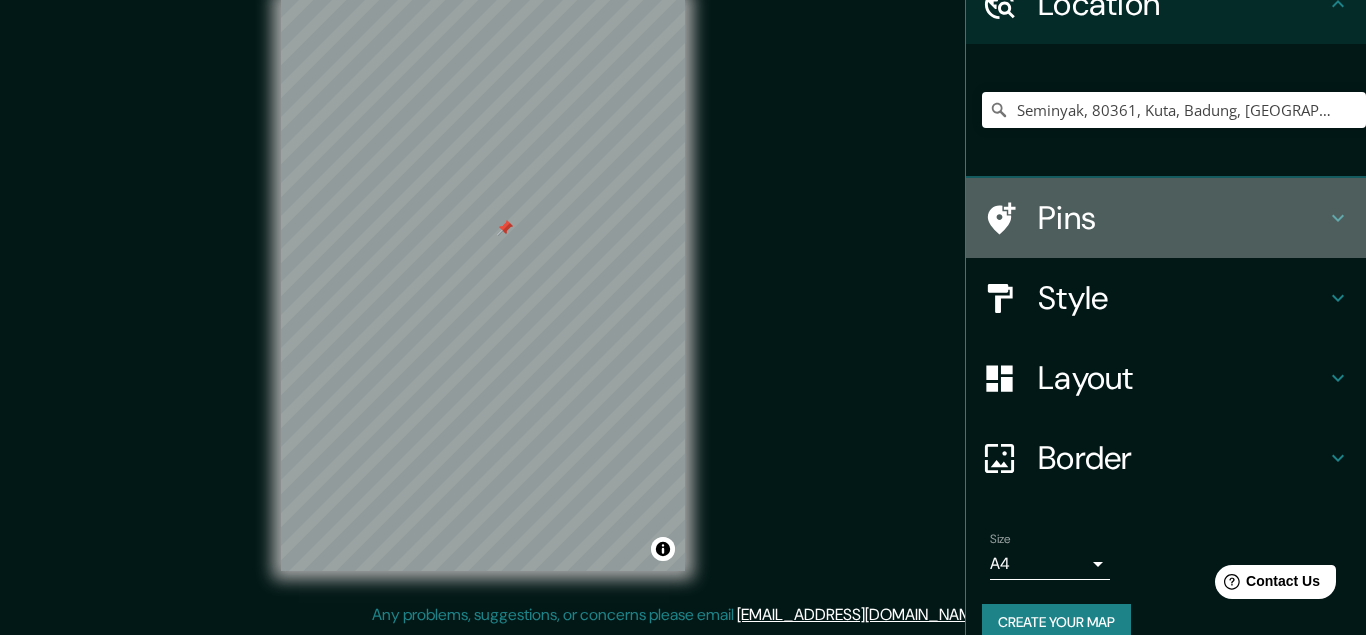 click 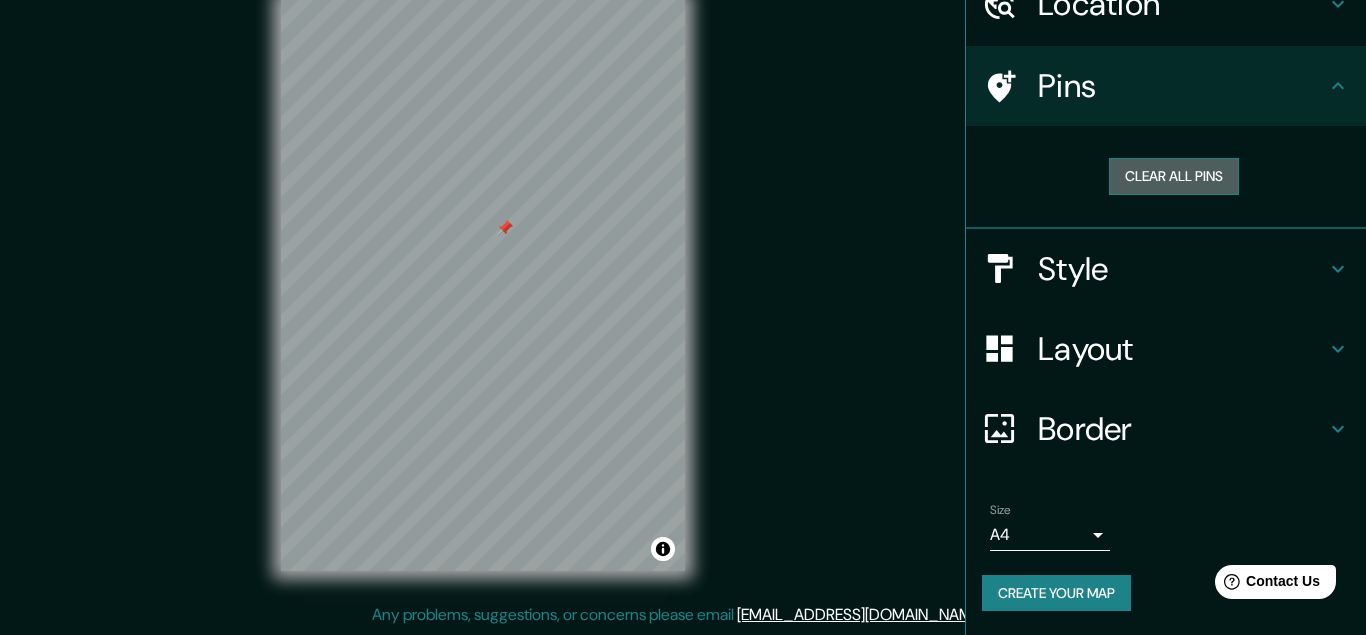 click on "Clear all pins" at bounding box center [1174, 176] 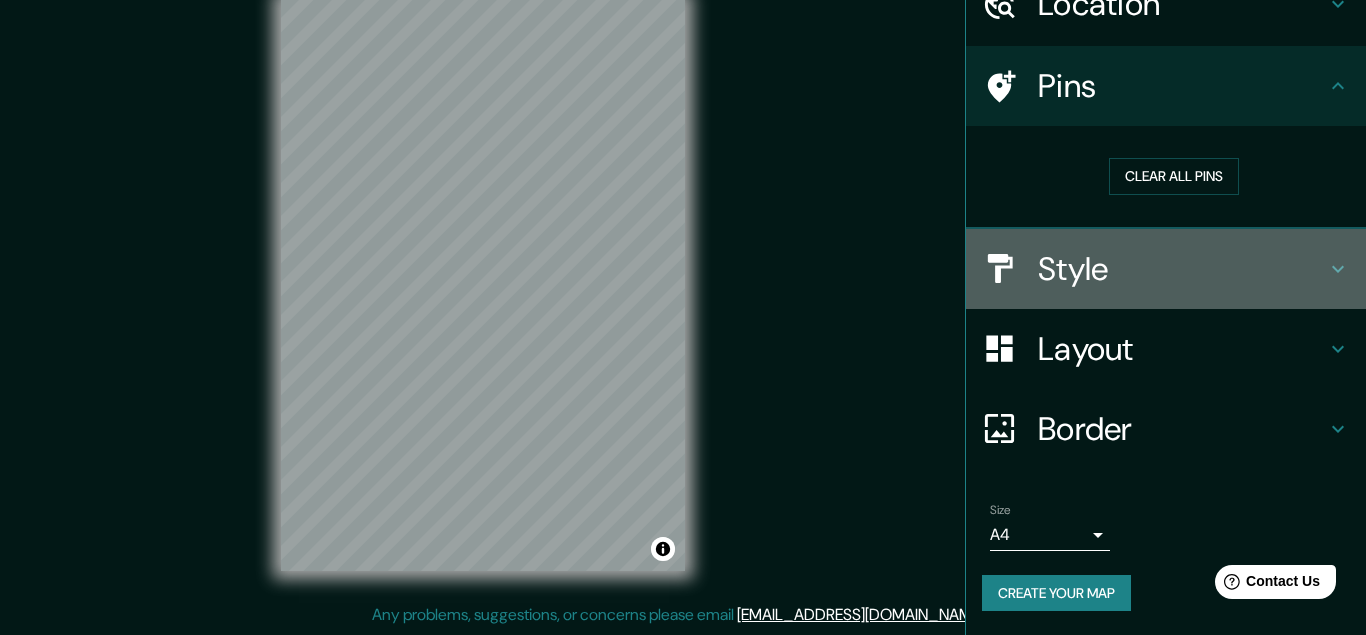 click 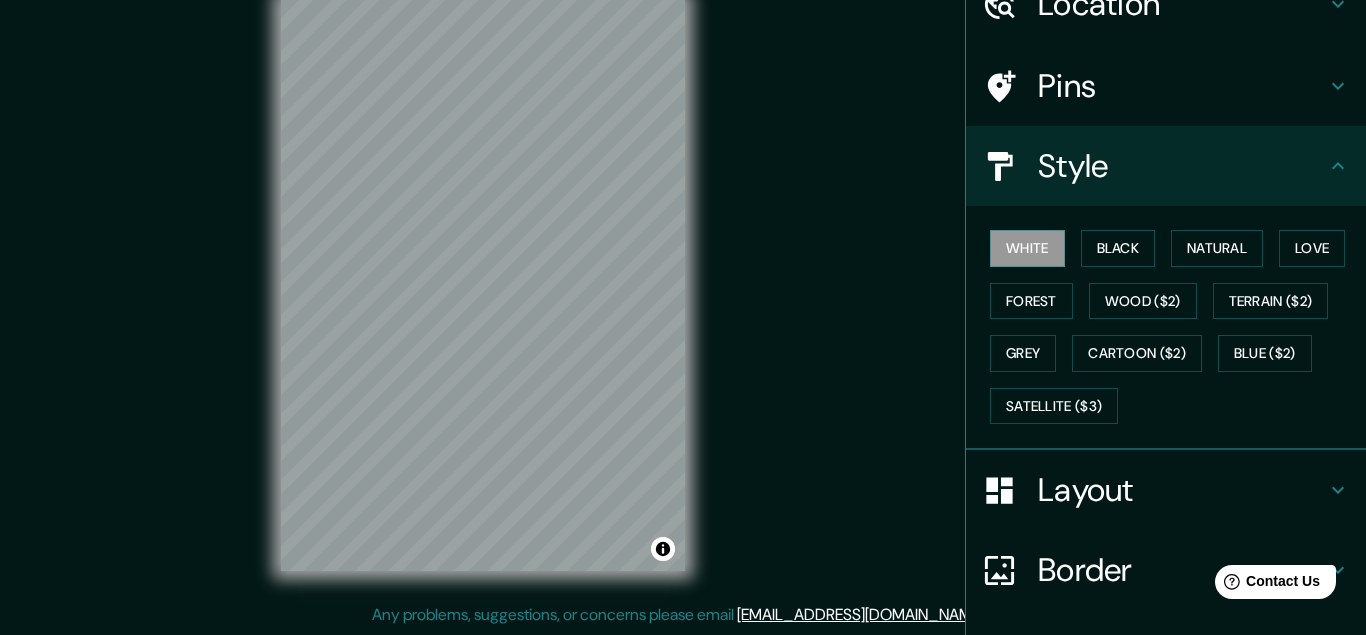 drag, startPoint x: 1333, startPoint y: 265, endPoint x: 1365, endPoint y: 322, distance: 65.36819 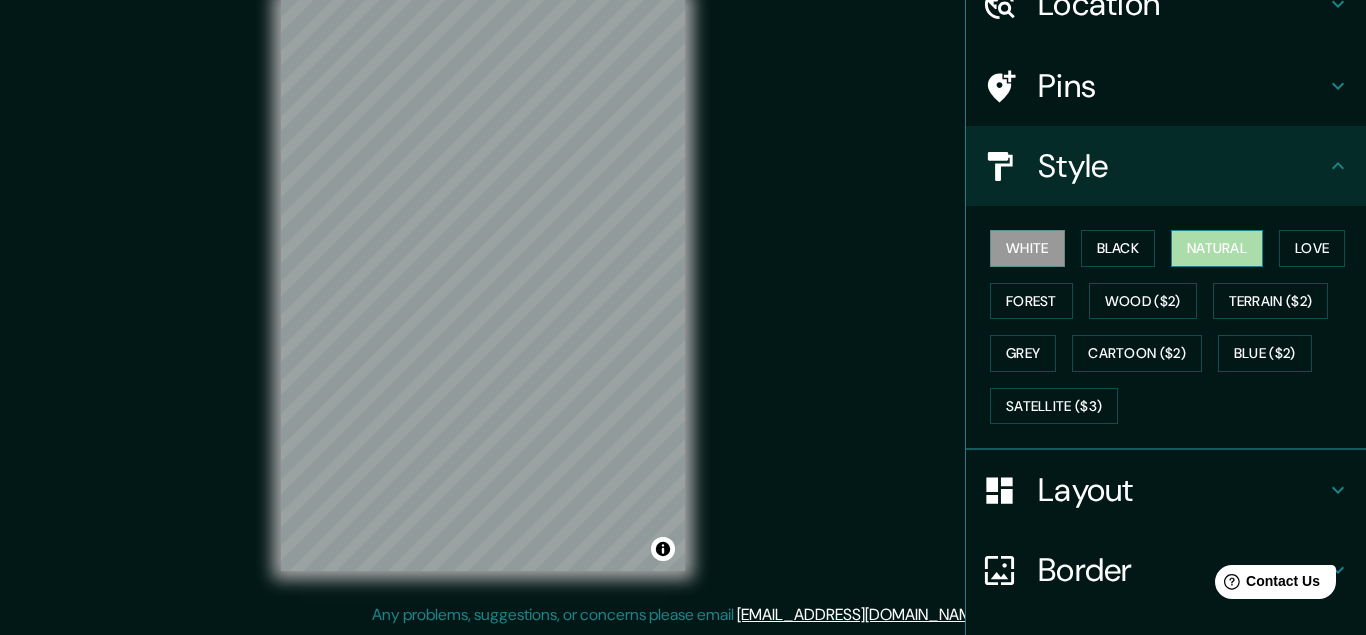 click on "Natural" at bounding box center (1217, 248) 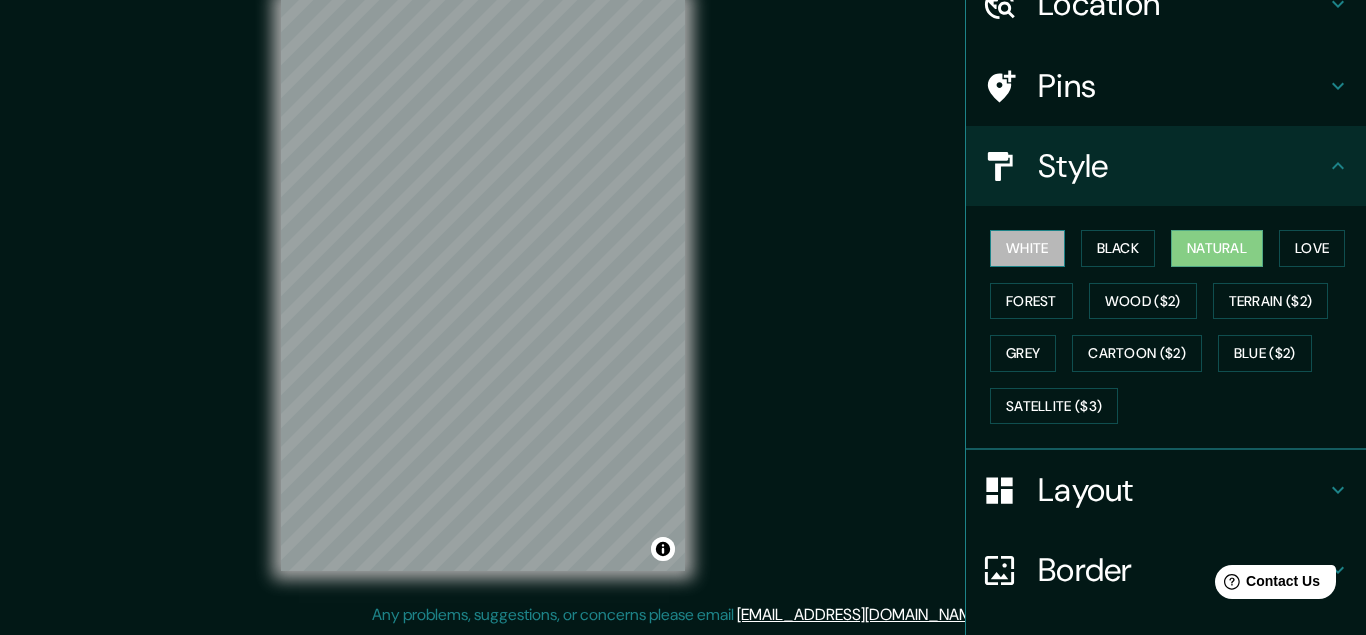 click on "White" at bounding box center [1027, 248] 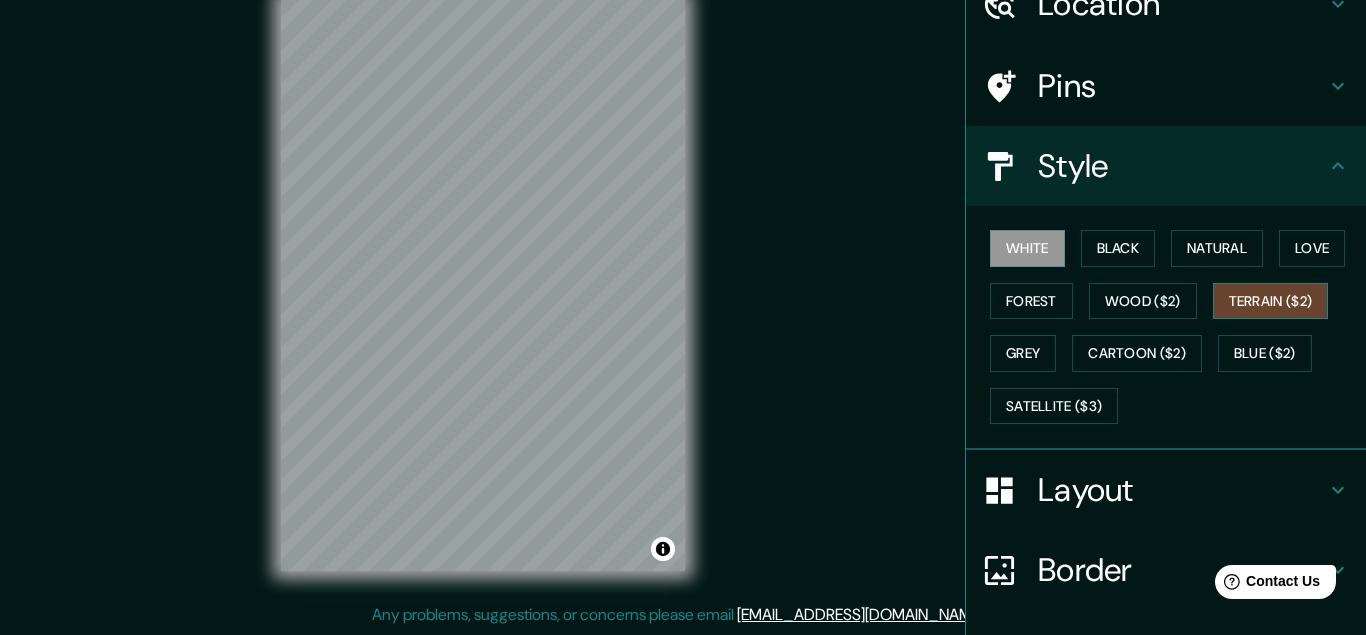 click on "Terrain ($2)" at bounding box center (1271, 301) 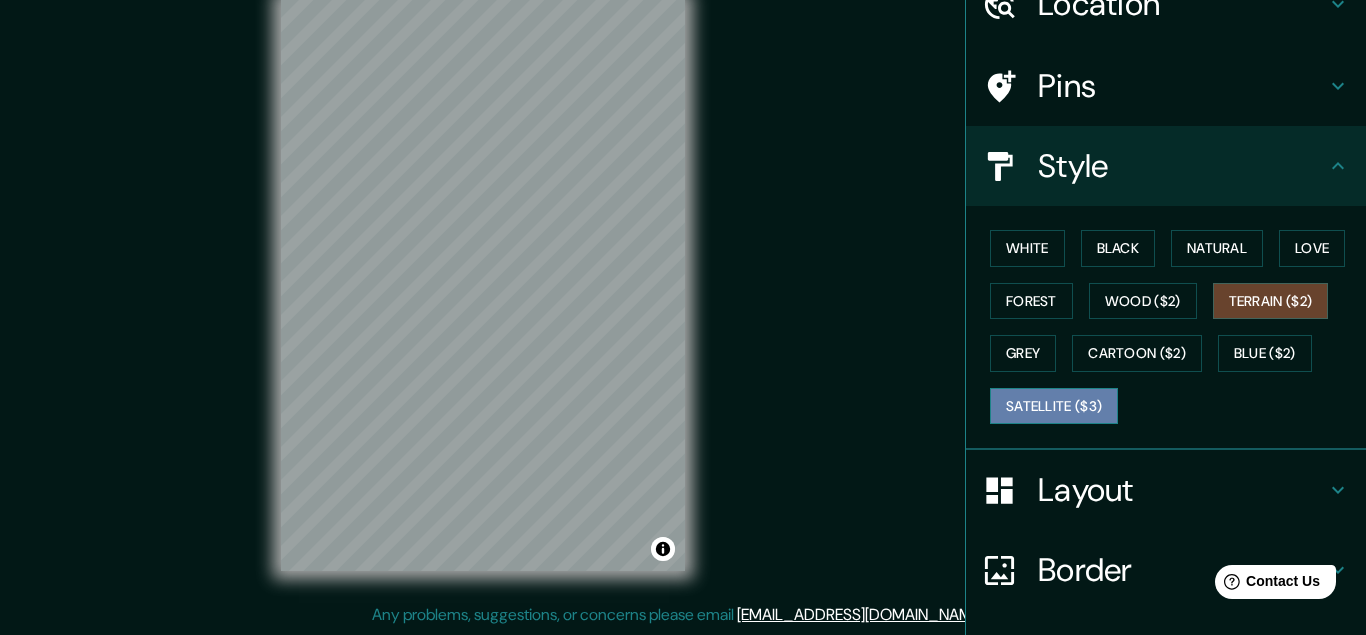 click on "Satellite ($3)" at bounding box center (1054, 406) 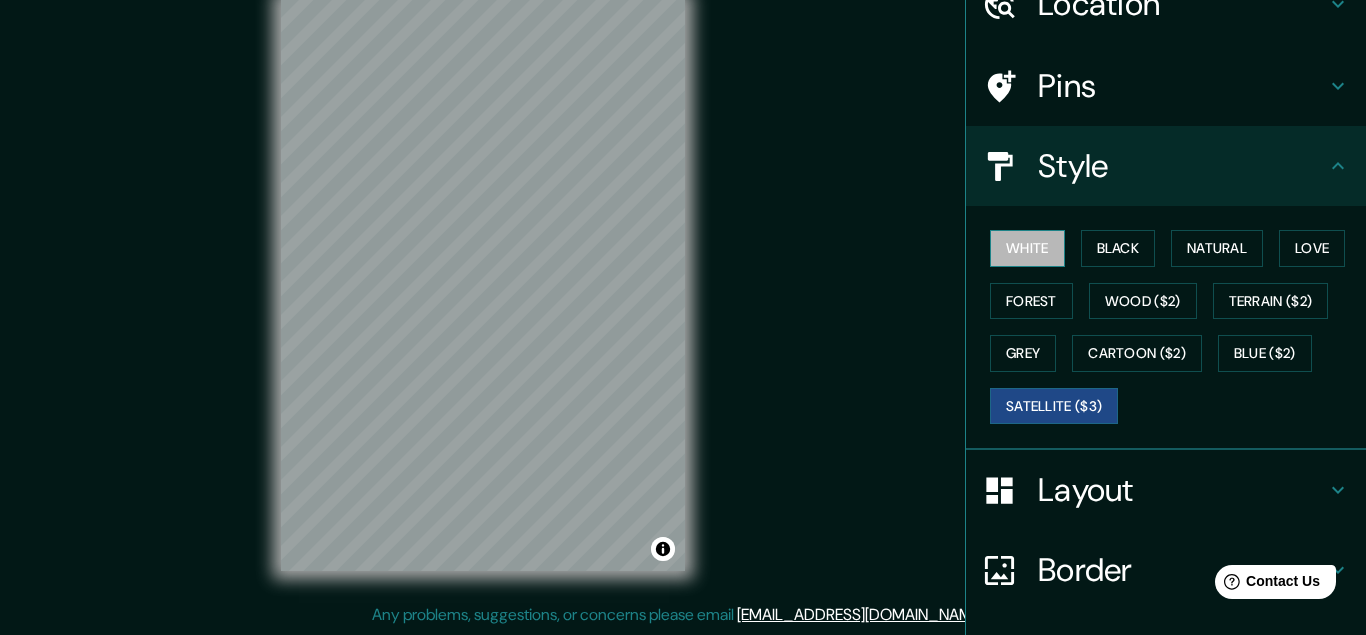 click on "White" at bounding box center (1027, 248) 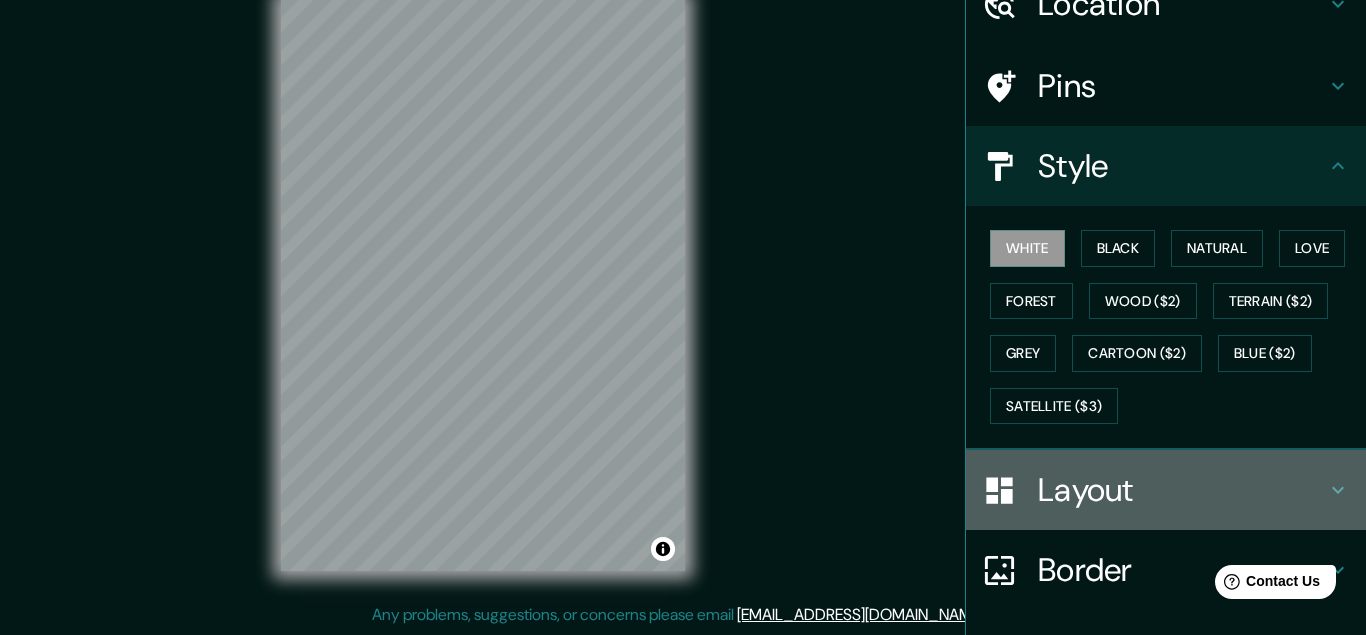 click on "Layout" at bounding box center [1182, 490] 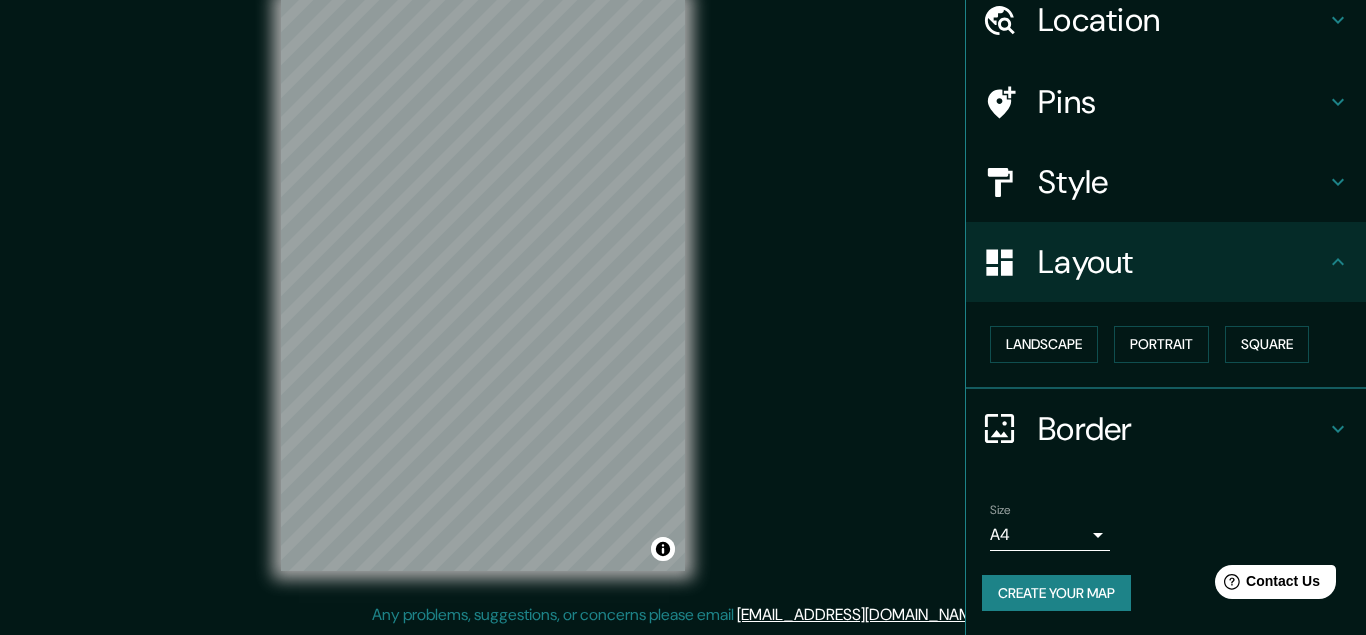 scroll, scrollTop: 84, scrollLeft: 0, axis: vertical 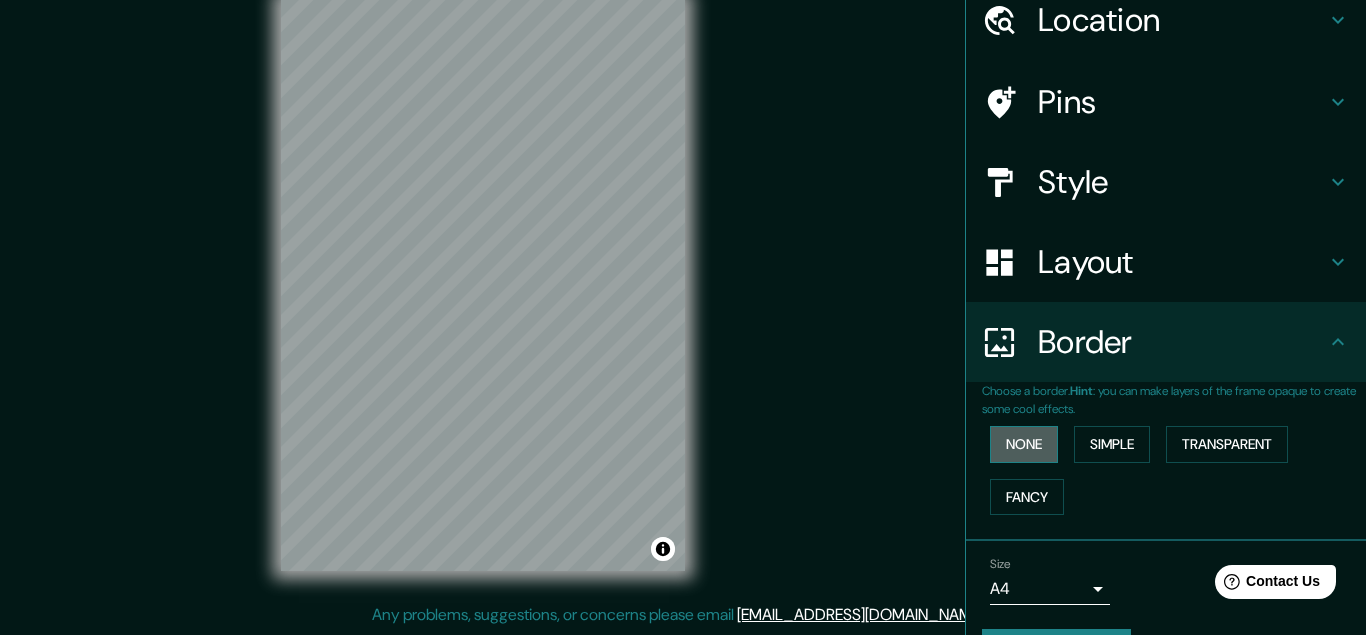 click on "None" at bounding box center (1024, 444) 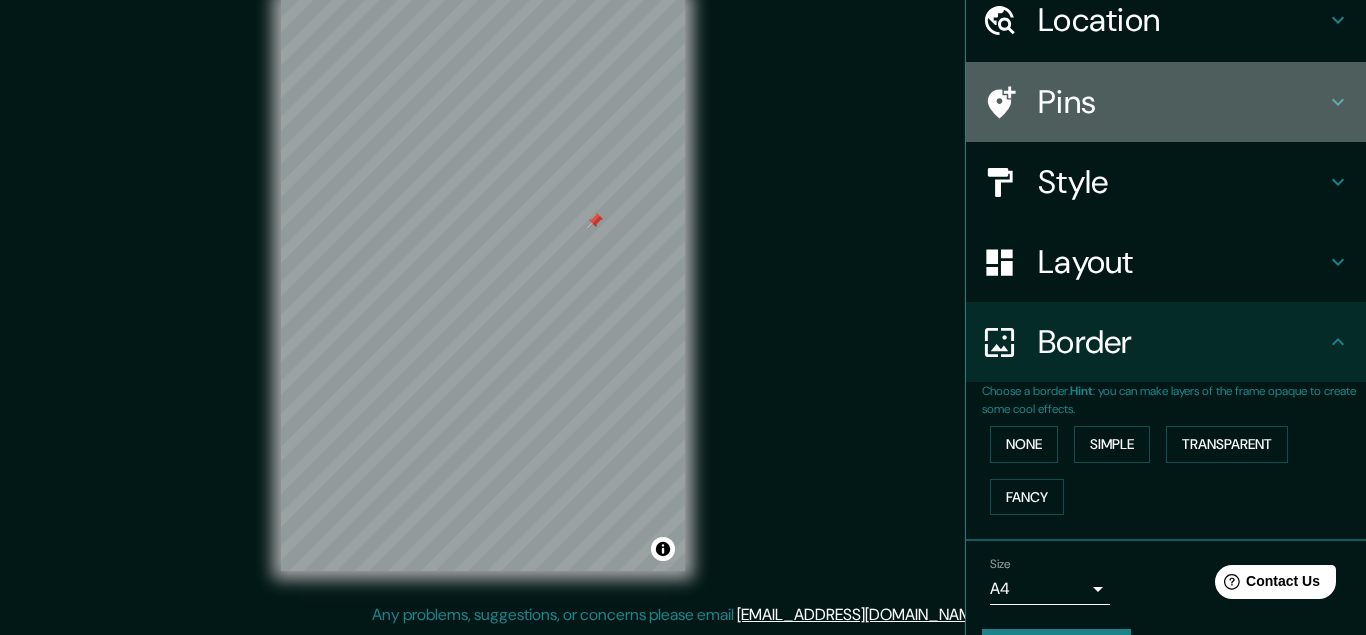click on "Pins" at bounding box center (1182, 102) 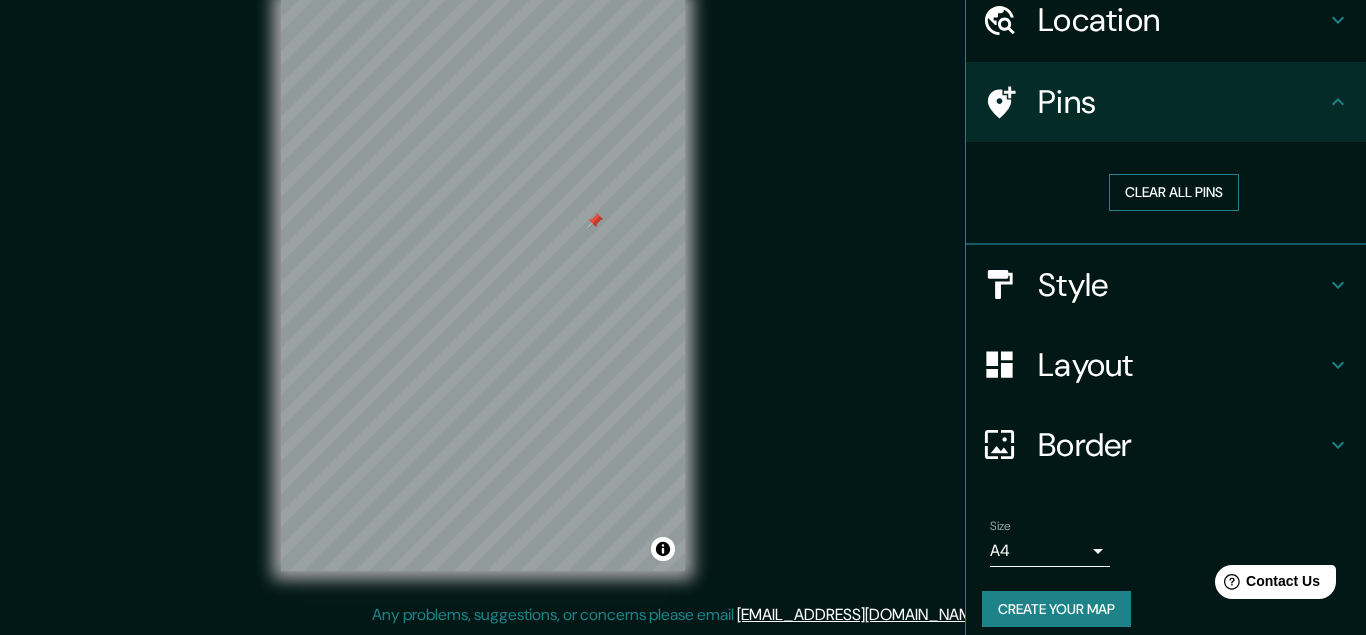 click on "Clear all pins" at bounding box center [1174, 192] 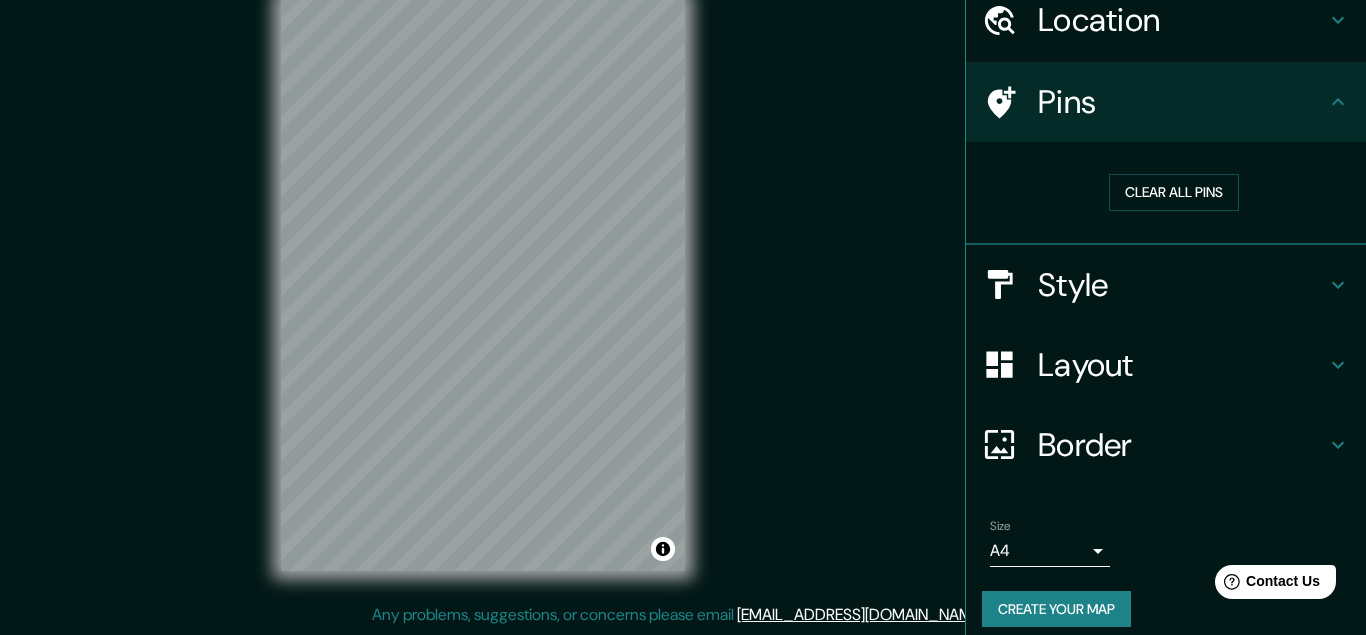 click on "Mappin Location Seminyak, 80361, Kuta, Badung, Bali, Indonesia Pins Clear all pins Style Layout Border Choose a border.  Hint : you can make layers of the frame opaque to create some cool effects. None Simple Transparent Fancy Size A4 single Create your map © Mapbox   © OpenStreetMap   Improve this map Any problems, suggestions, or concerns please email    help@mappin.pro . . ." at bounding box center [683, 301] 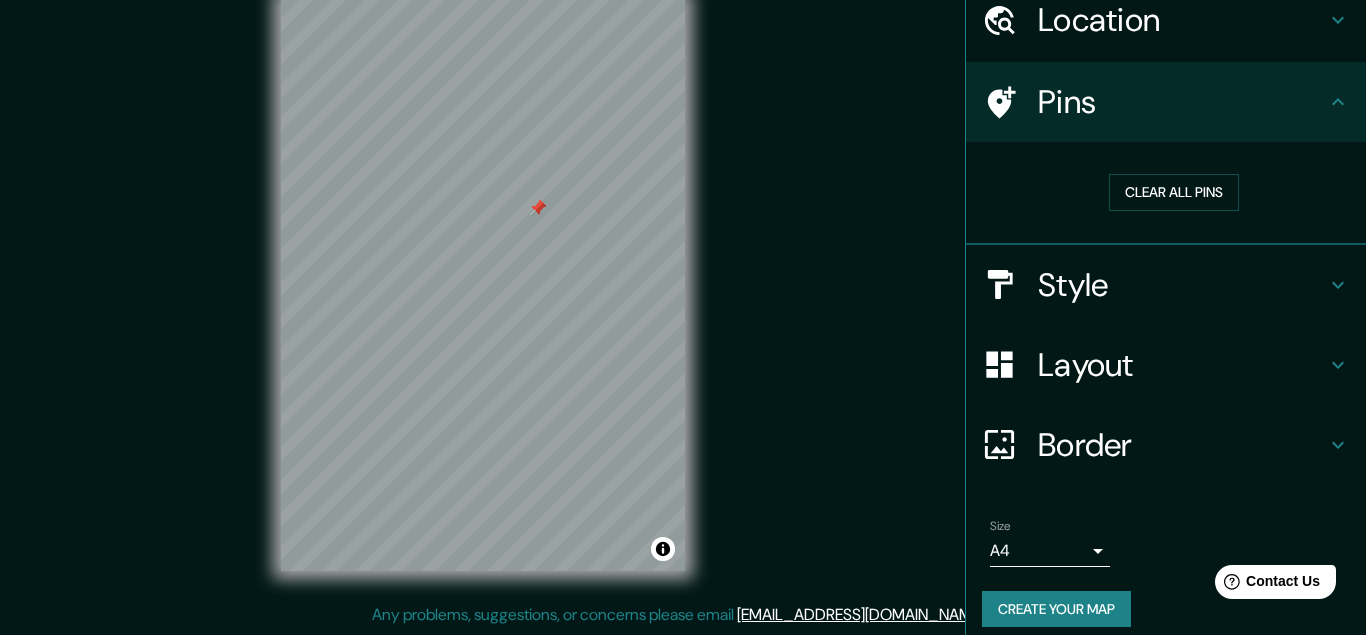 click on "Mappin Location Seminyak, 80361, Kuta, Badung, Bali, Indonesia Pins Clear all pins Style Layout Border Choose a border.  Hint : you can make layers of the frame opaque to create some cool effects. None Simple Transparent Fancy Size A4 single Create your map © Mapbox   © OpenStreetMap   Improve this map Any problems, suggestions, or concerns please email    help@mappin.pro . . ." at bounding box center [683, 301] 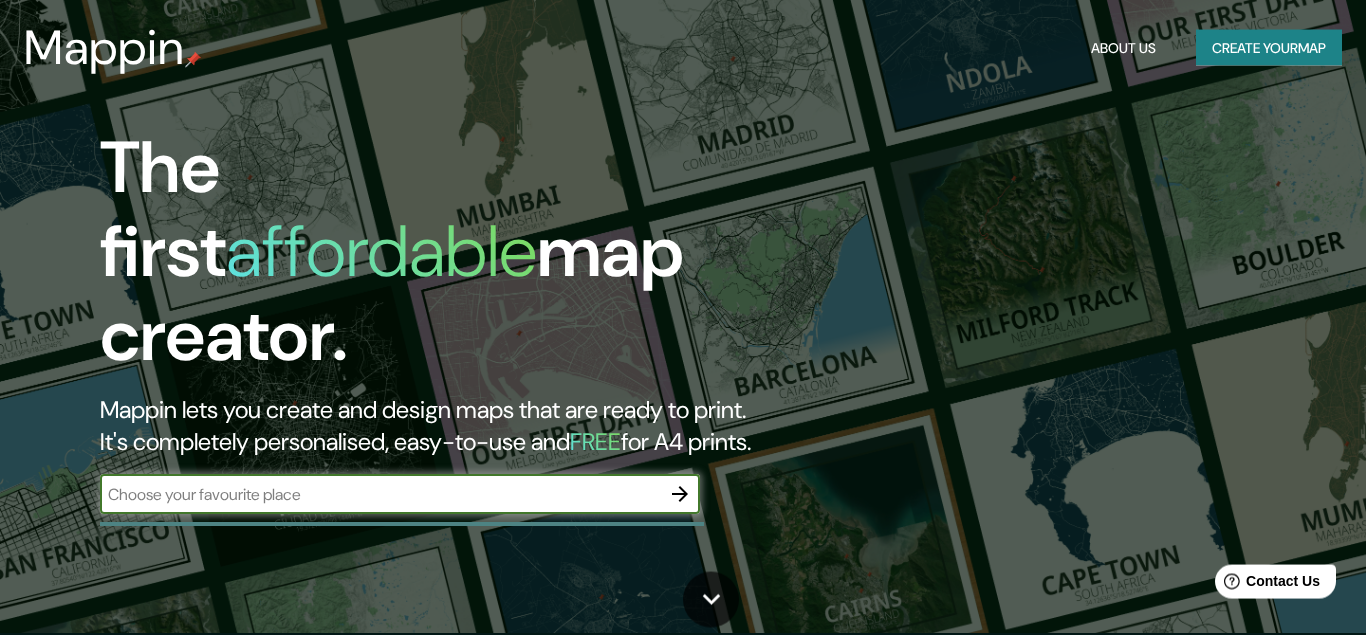 scroll, scrollTop: 0, scrollLeft: 0, axis: both 